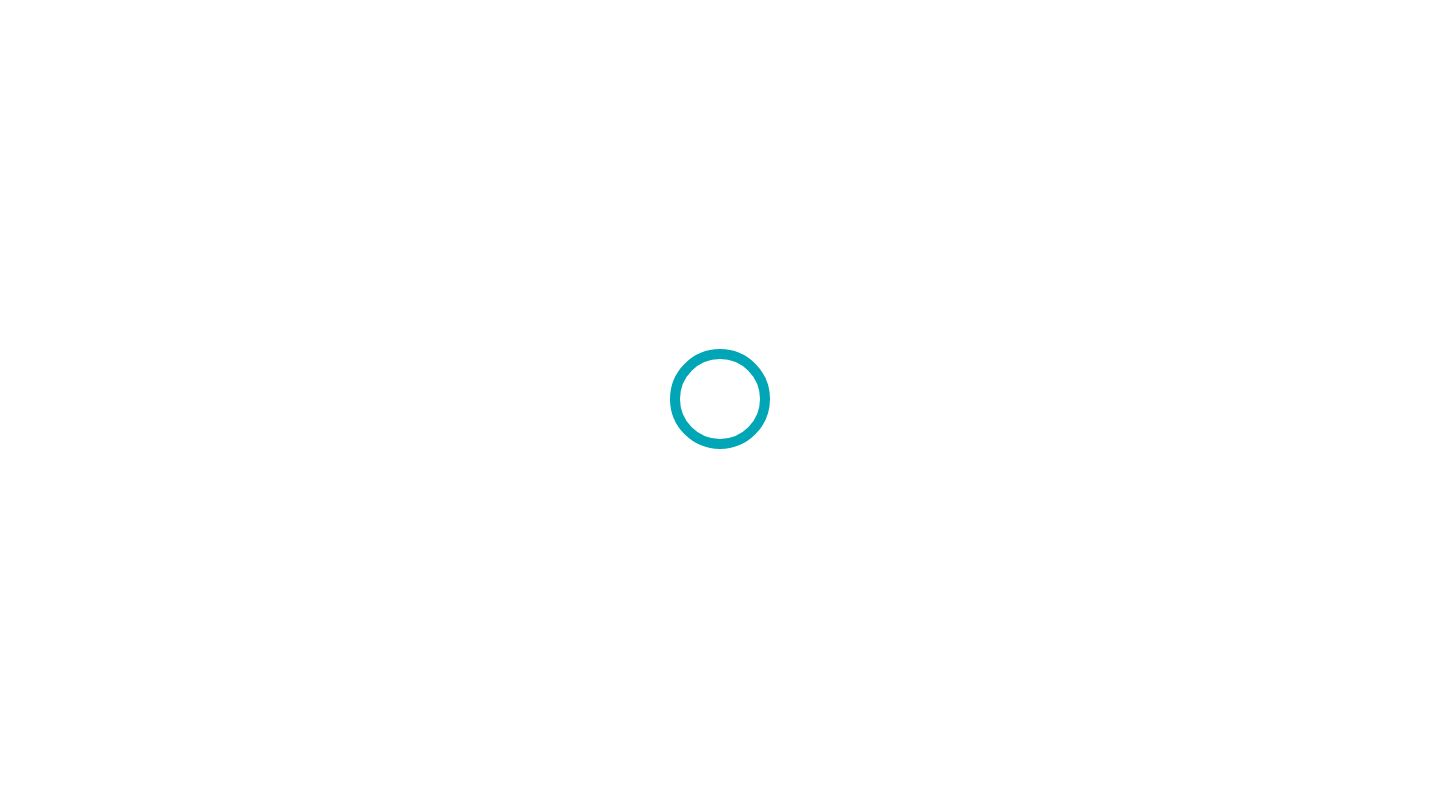 scroll, scrollTop: 0, scrollLeft: 0, axis: both 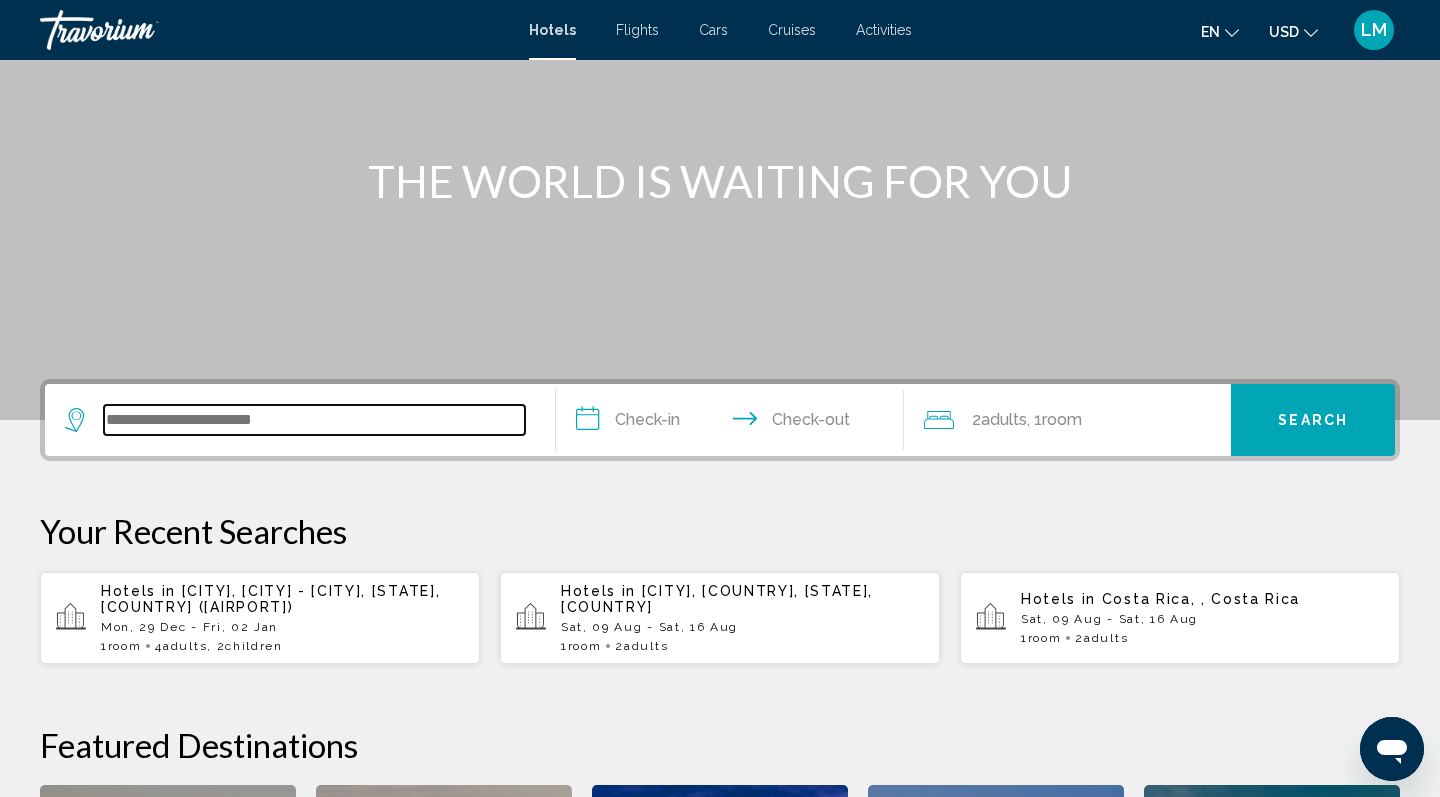 click at bounding box center (314, 420) 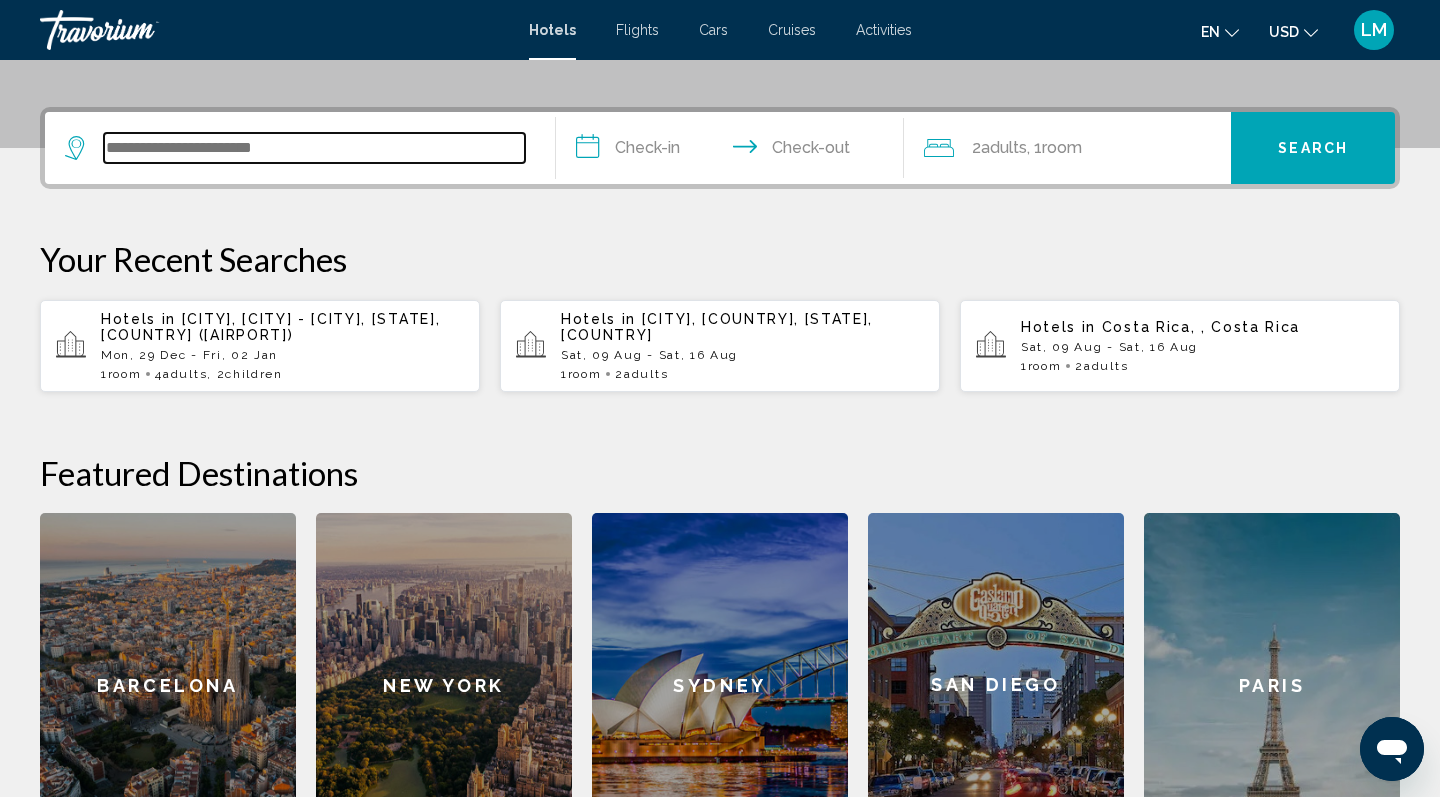 scroll, scrollTop: 494, scrollLeft: 0, axis: vertical 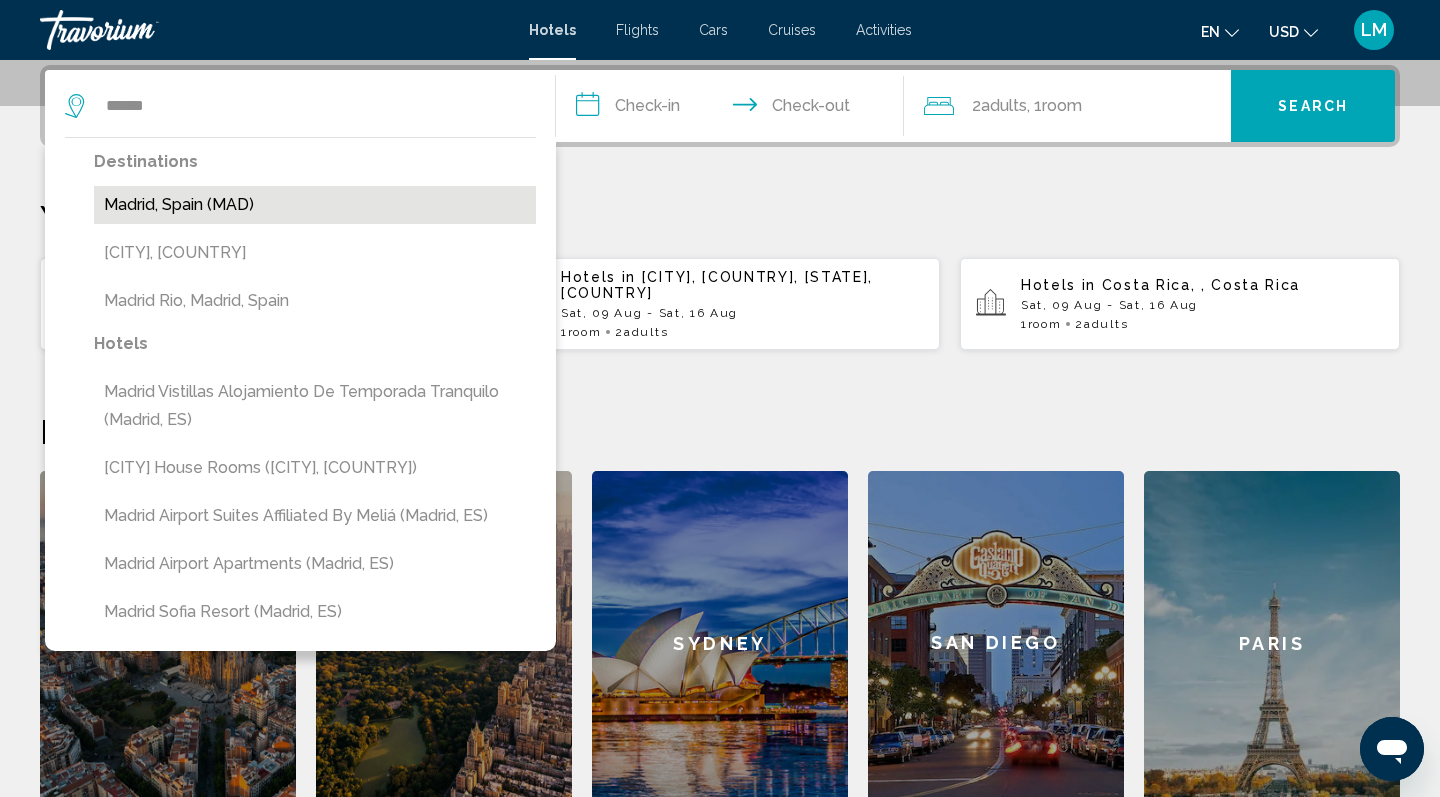 click on "Madrid, Spain (MAD)" at bounding box center (315, 205) 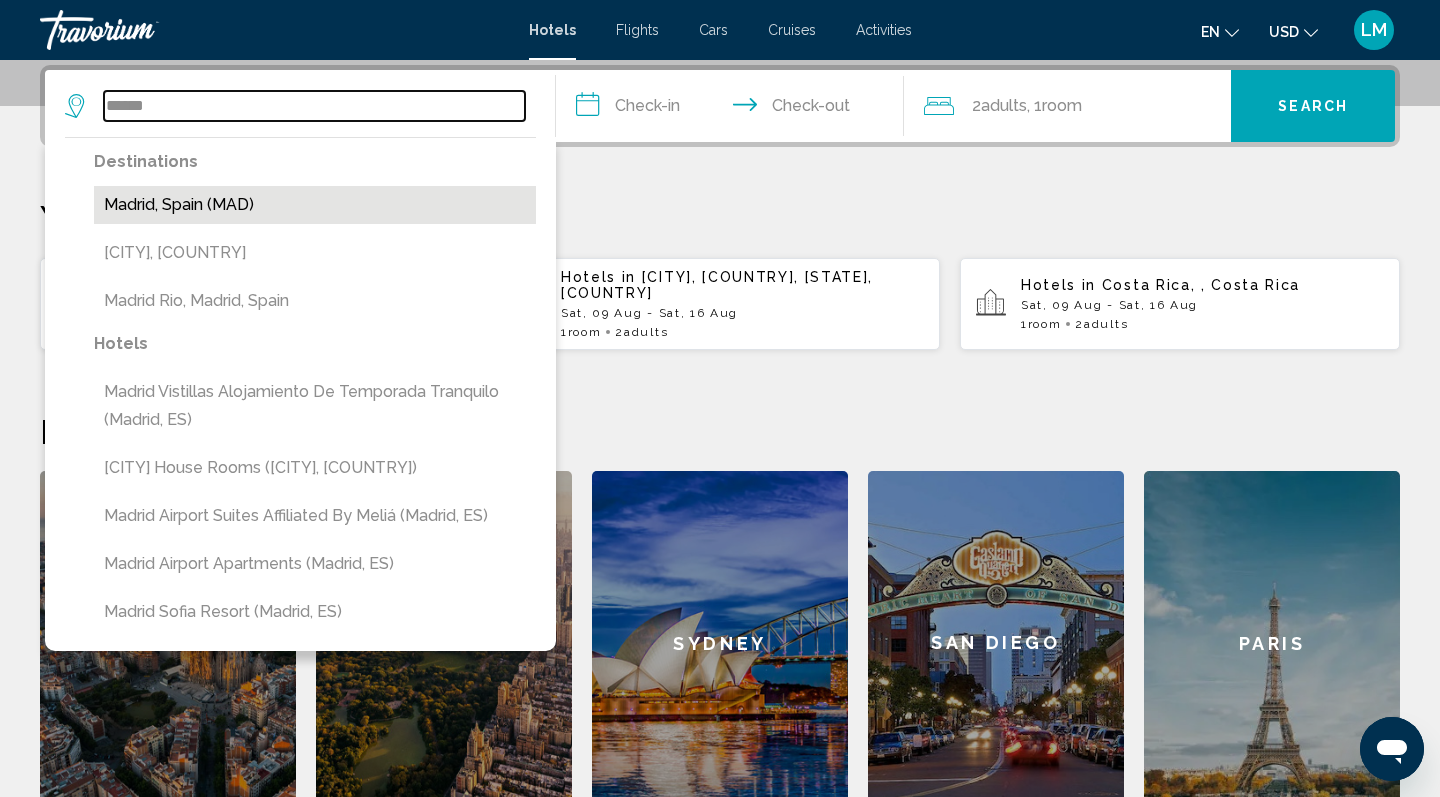 type on "**********" 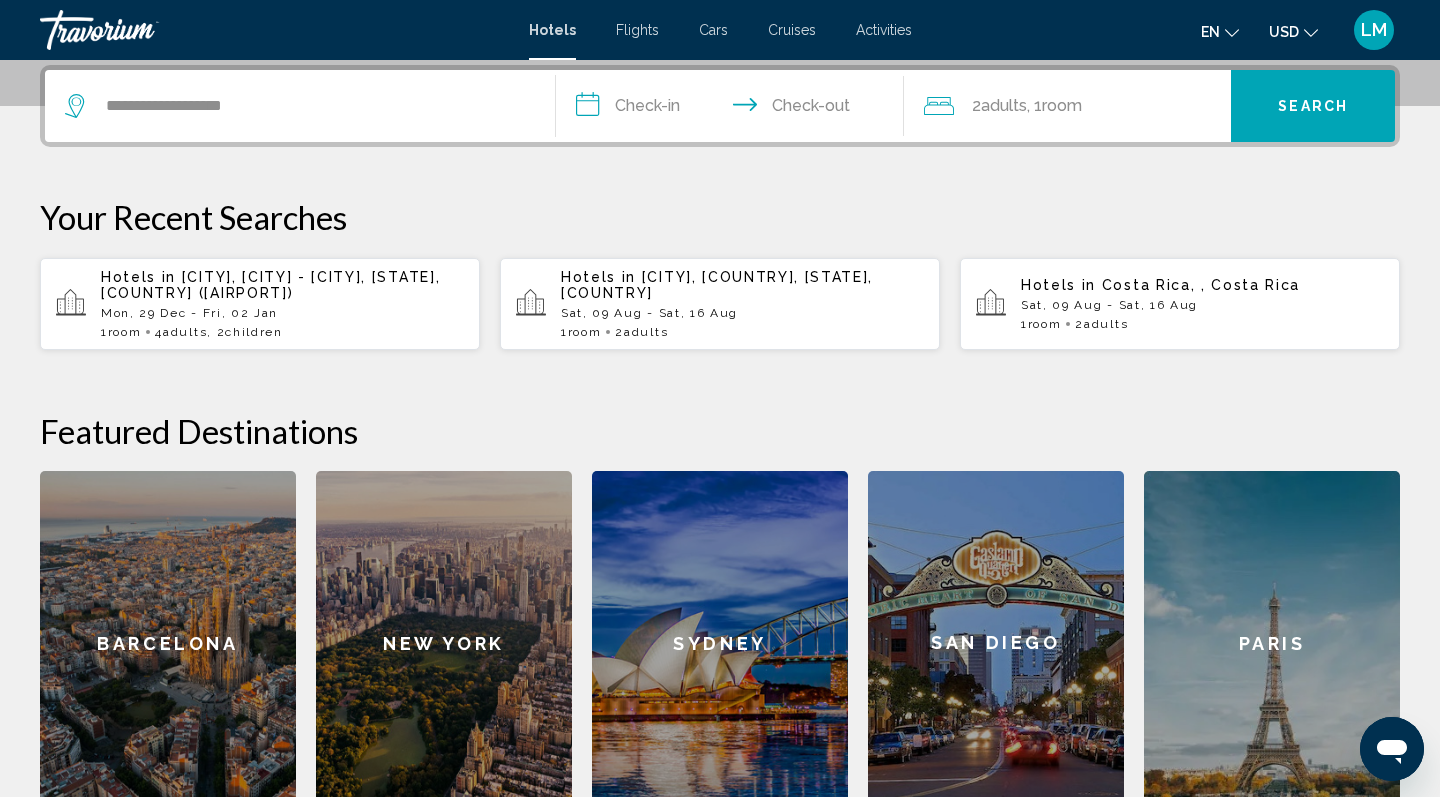 click on "**********" at bounding box center [734, 109] 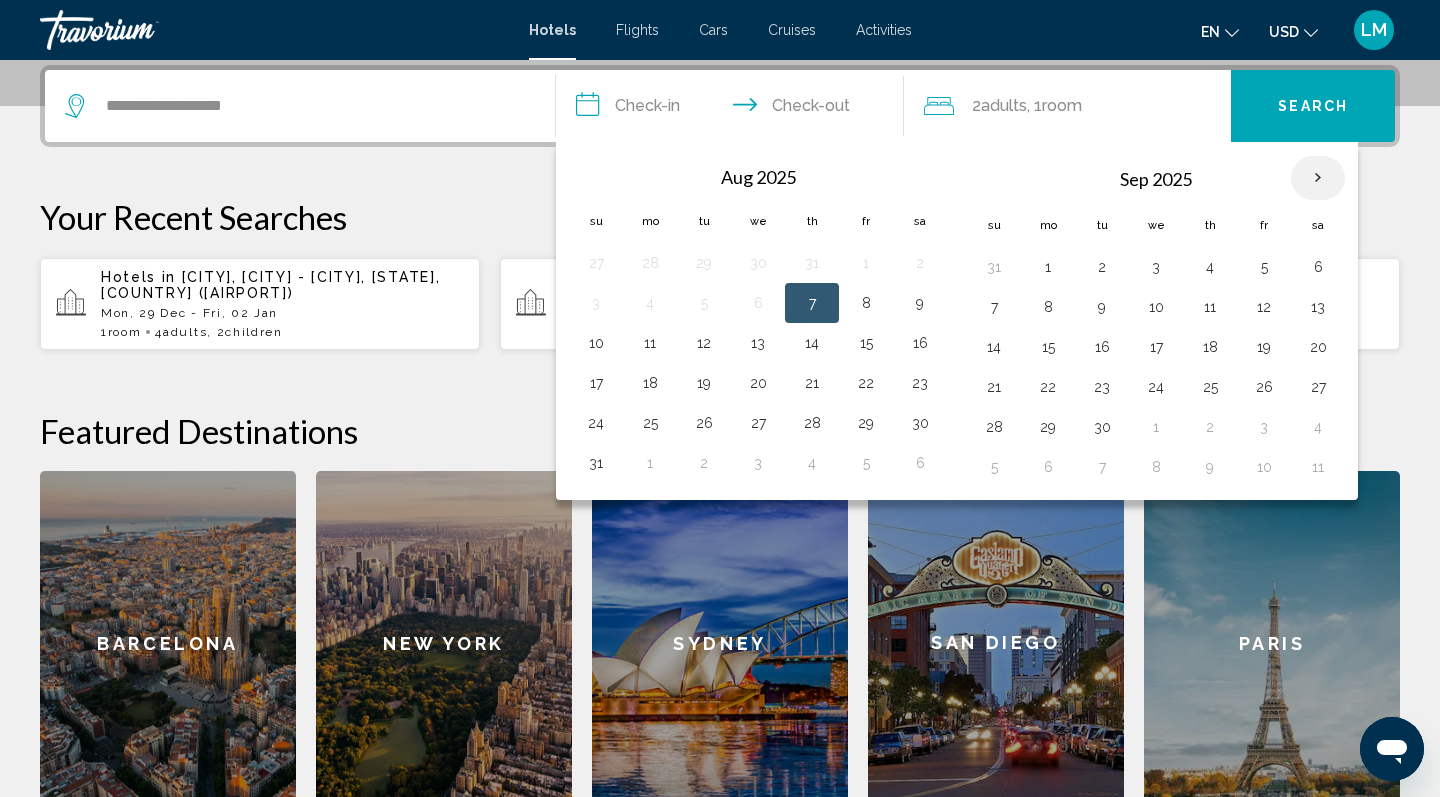 click at bounding box center [1318, 178] 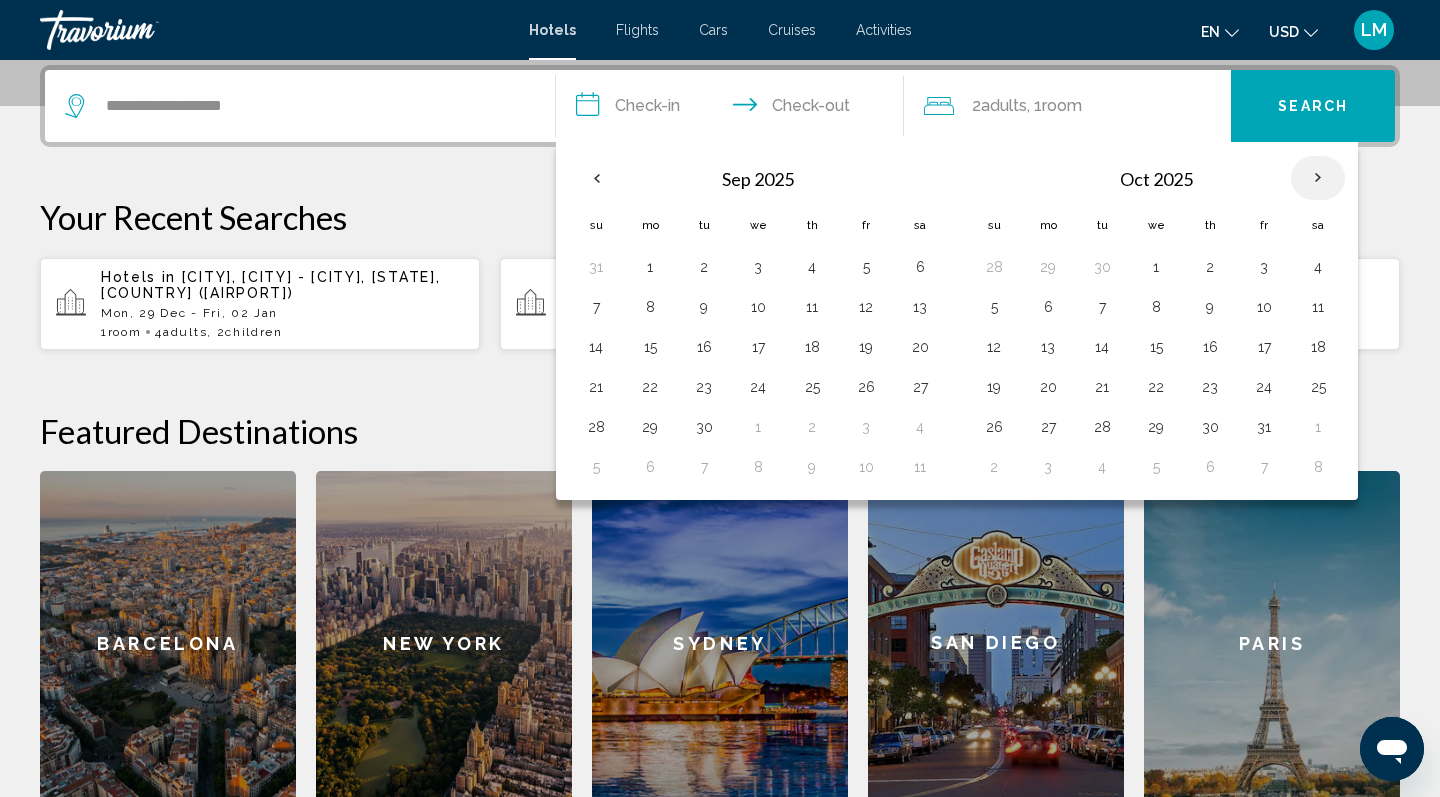 click at bounding box center (1318, 178) 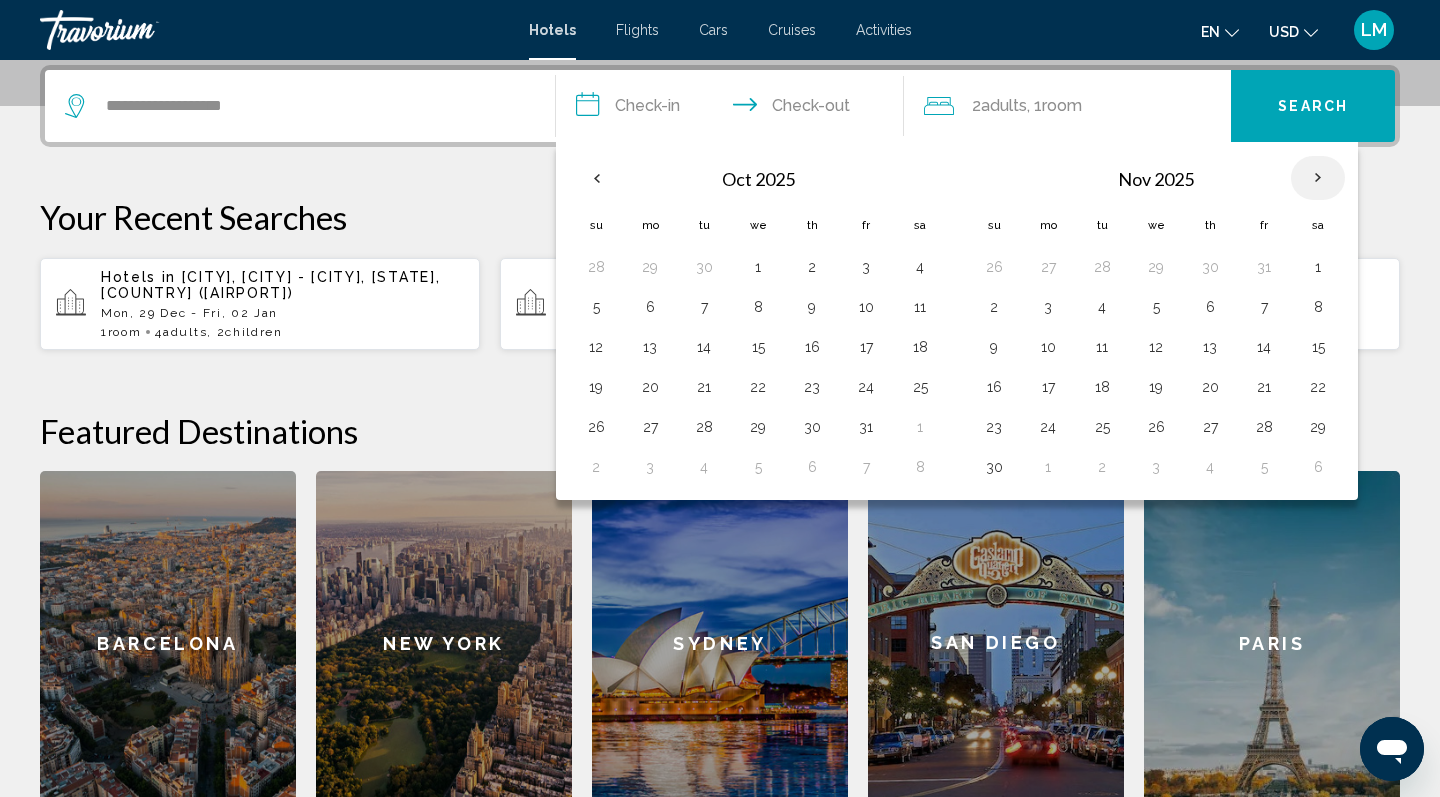 click at bounding box center (1318, 178) 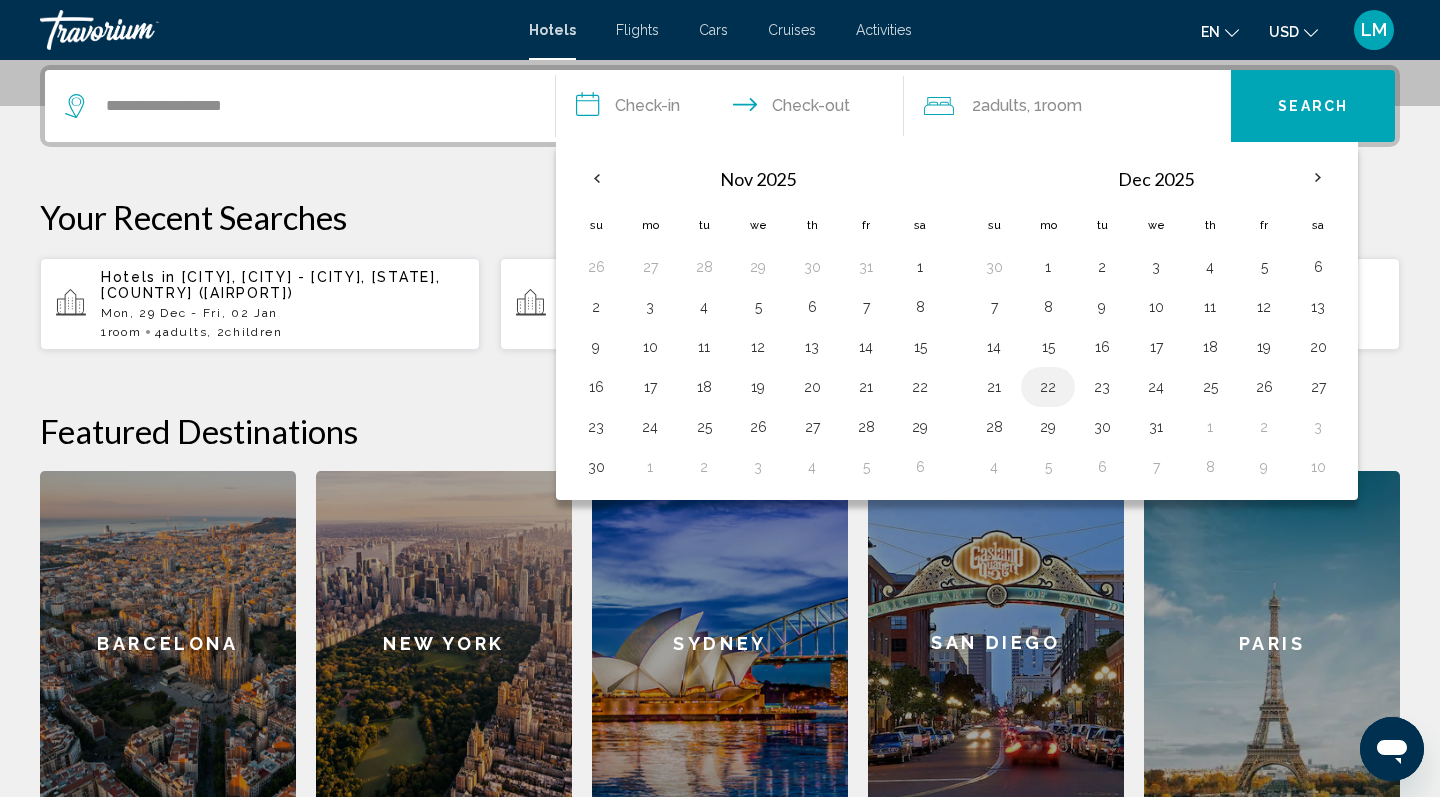 click on "22" at bounding box center (1048, 387) 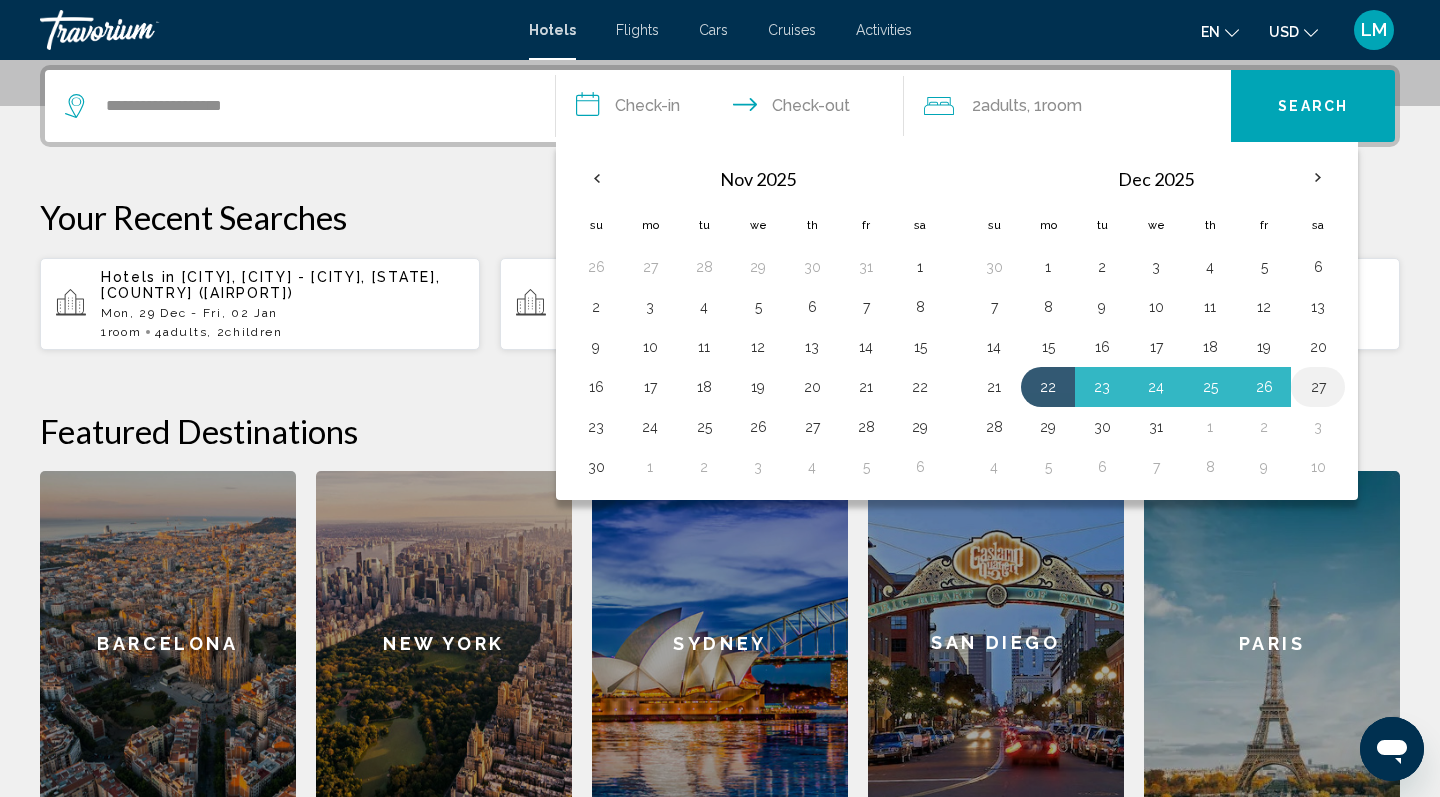 click on "27" at bounding box center [1318, 387] 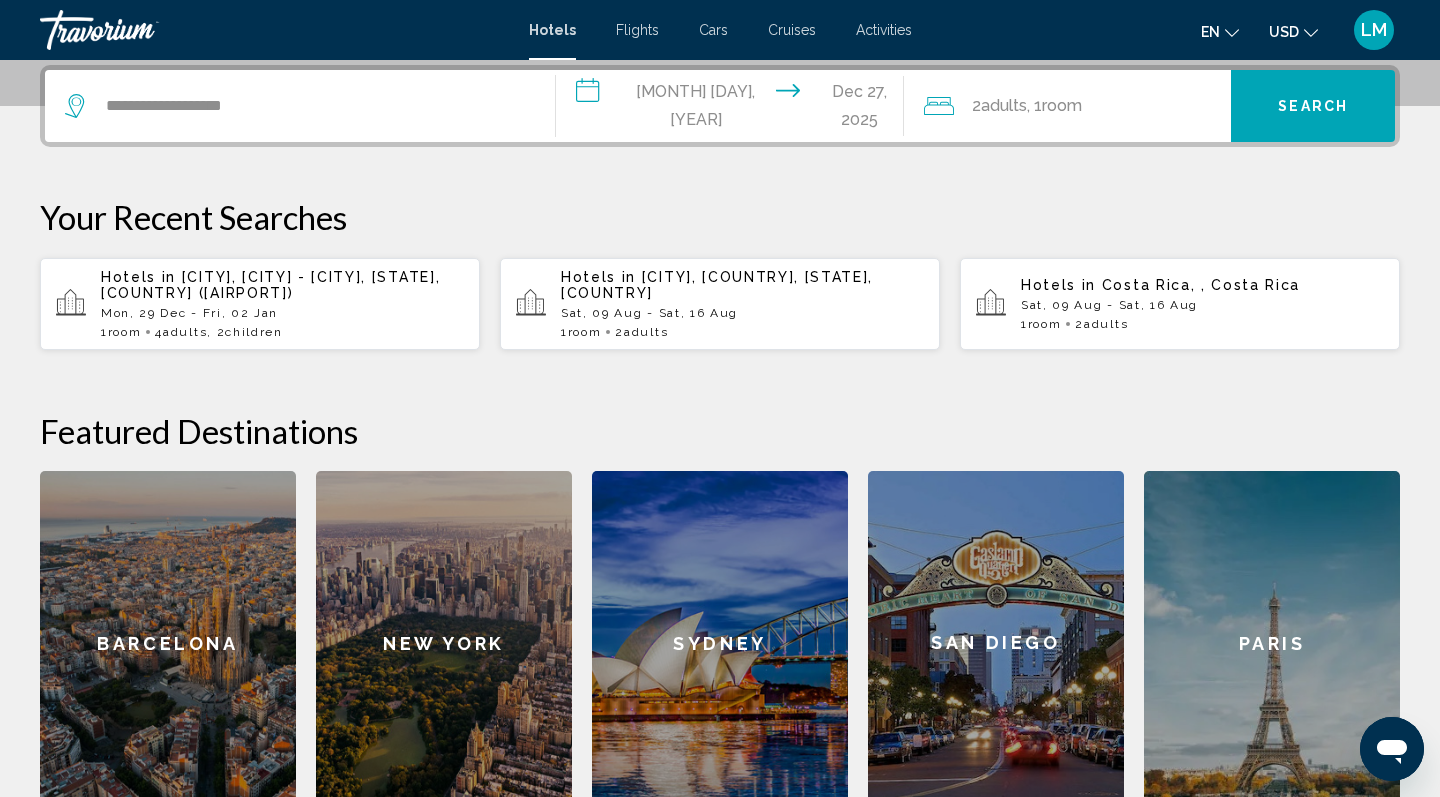 click on "2  Adult Adults , 1  Room rooms" 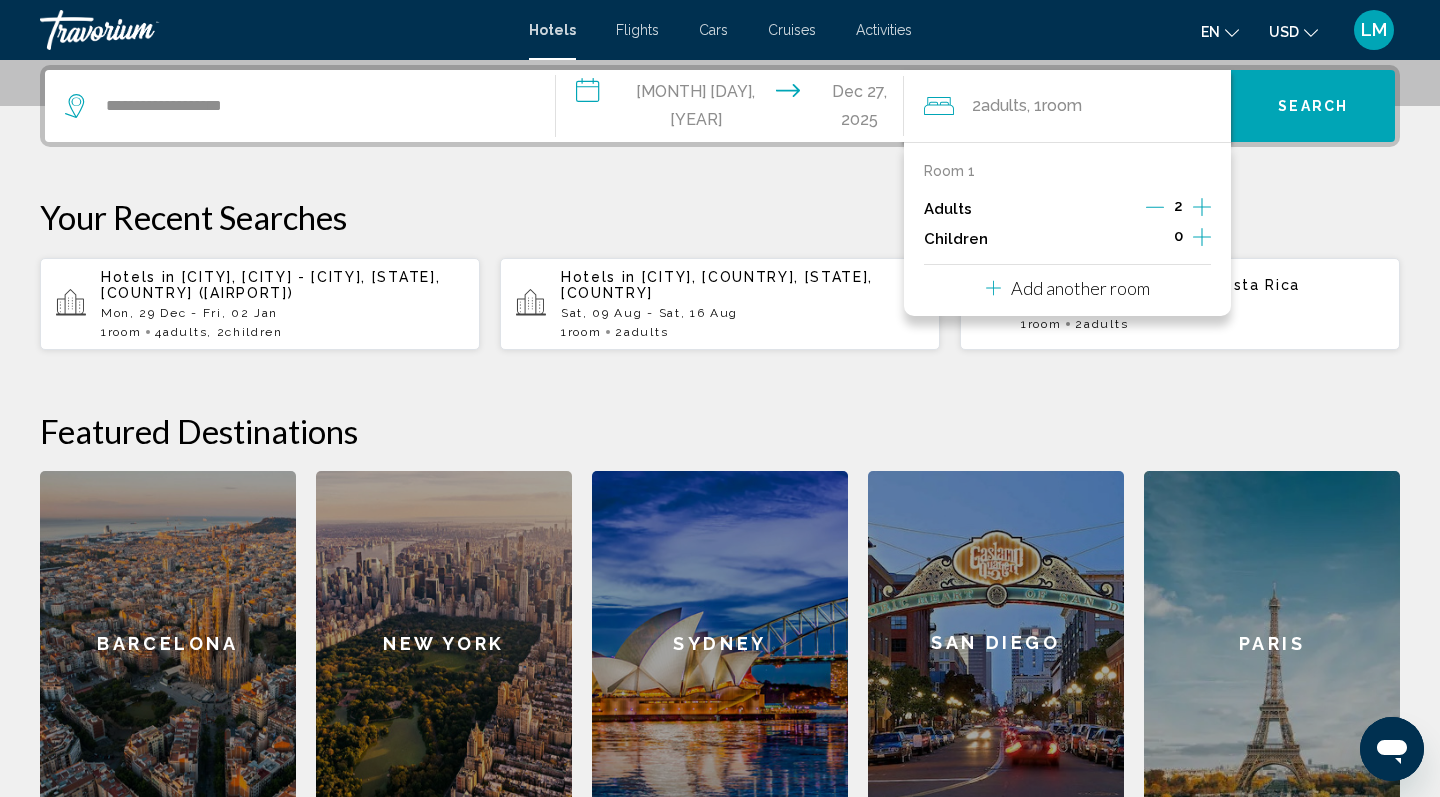 click 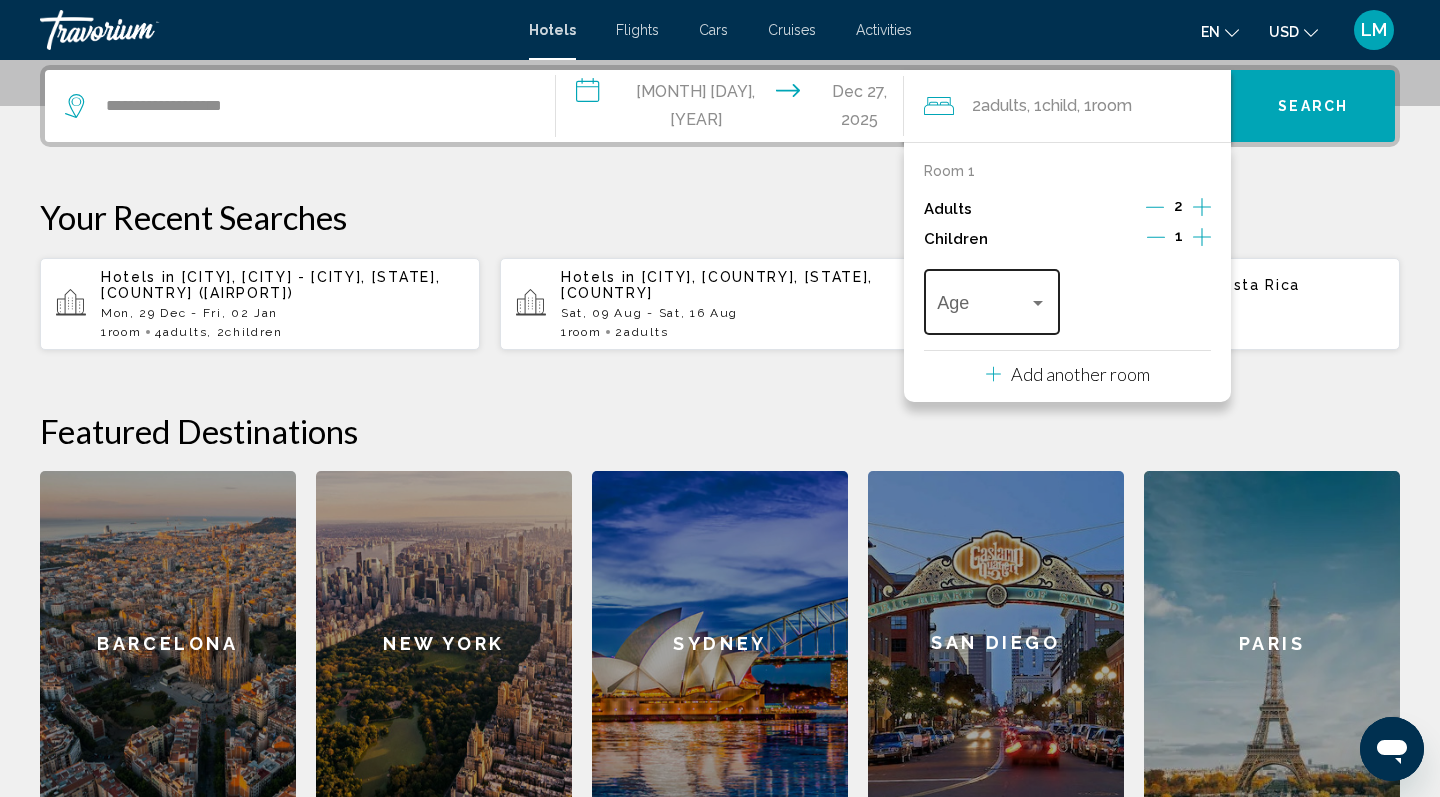click at bounding box center [982, 307] 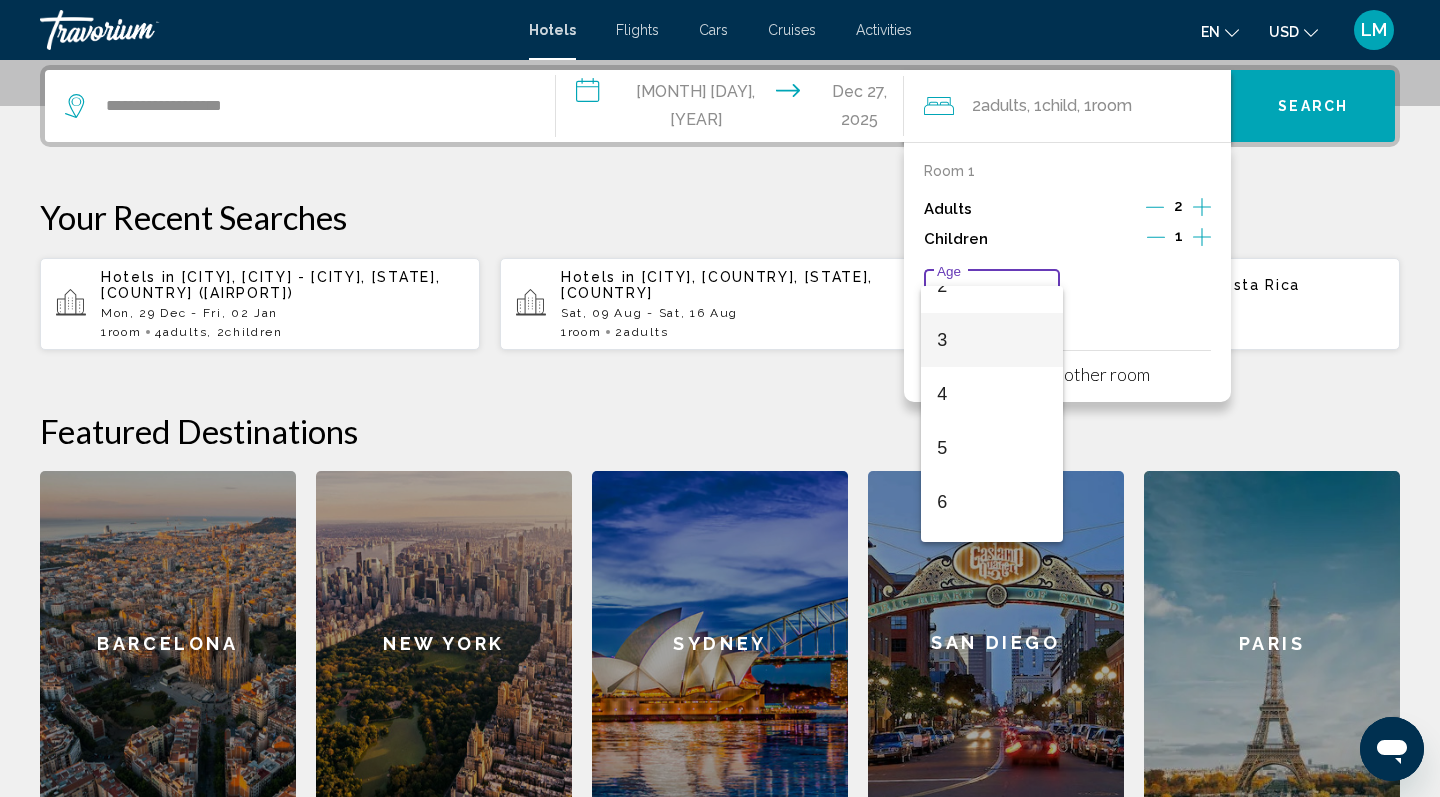 scroll, scrollTop: 155, scrollLeft: 0, axis: vertical 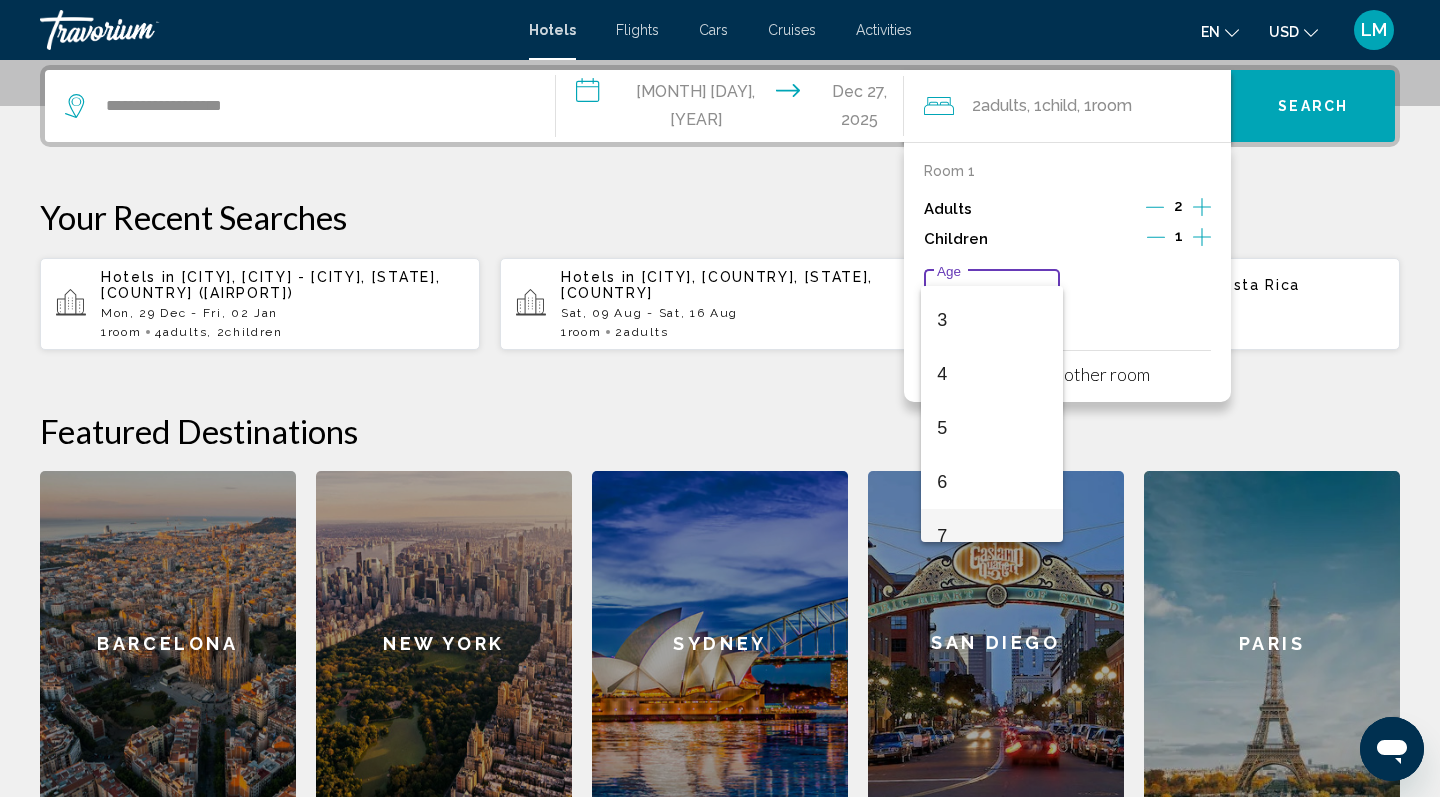 click on "7" at bounding box center (991, 536) 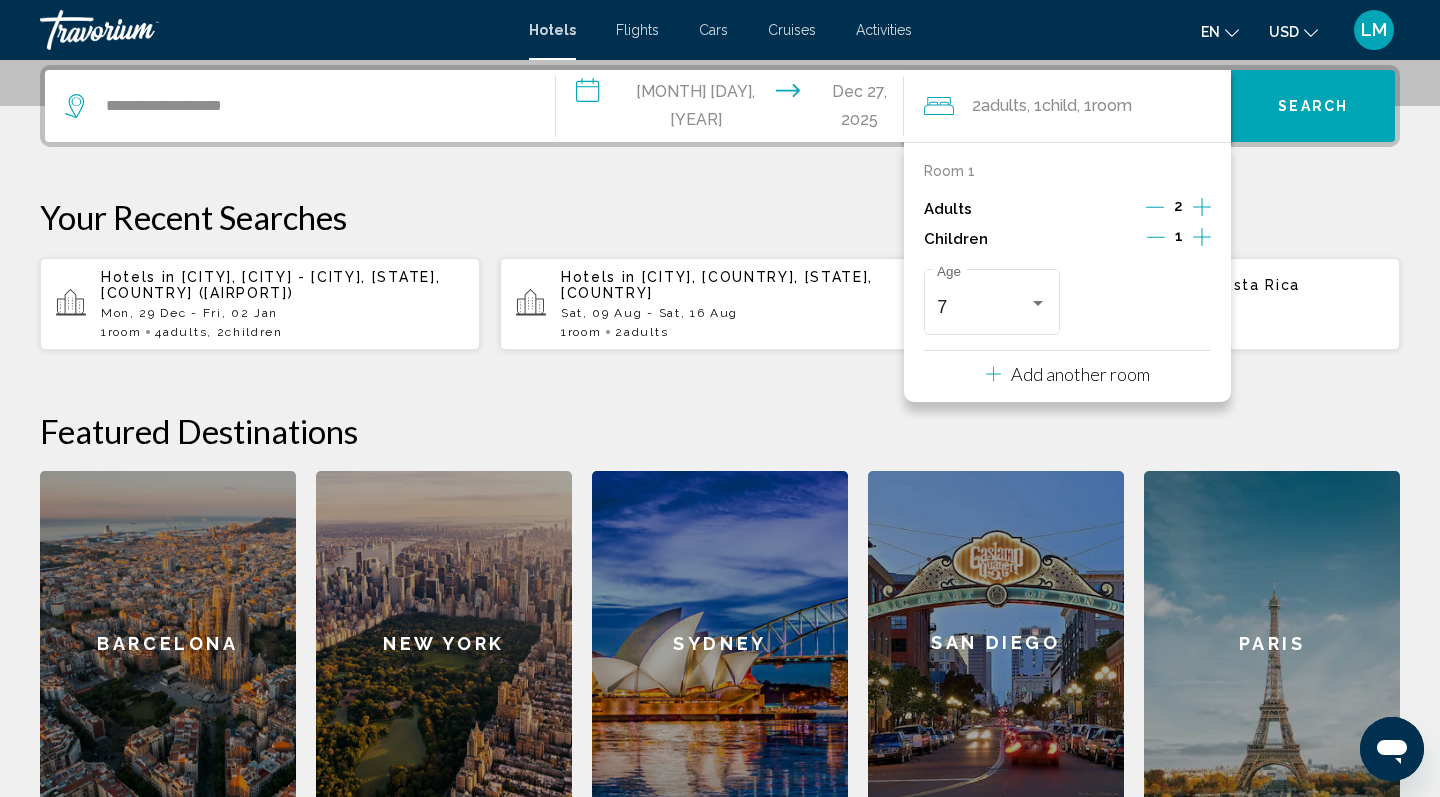 click on "Search" at bounding box center [1313, 106] 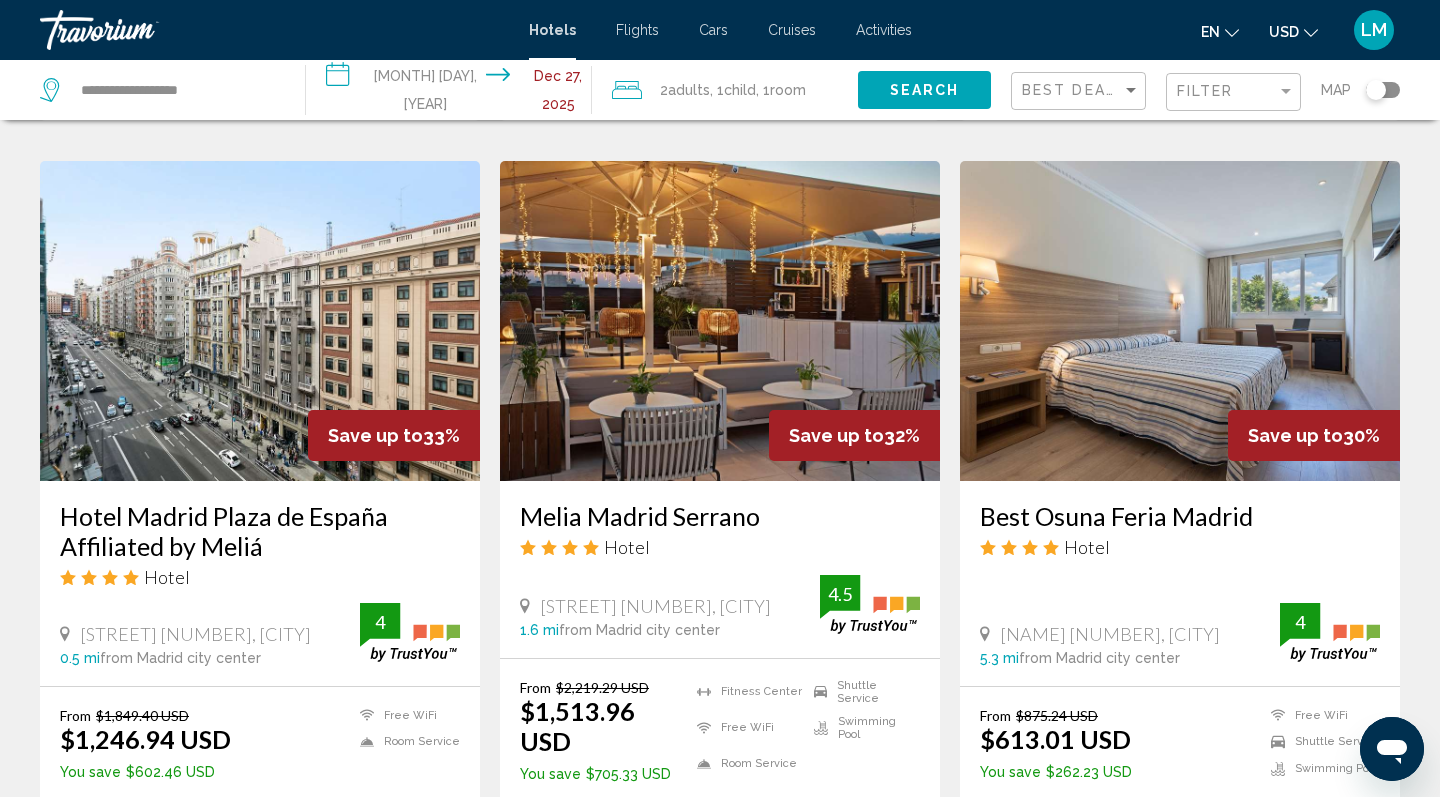 scroll, scrollTop: 1576, scrollLeft: 0, axis: vertical 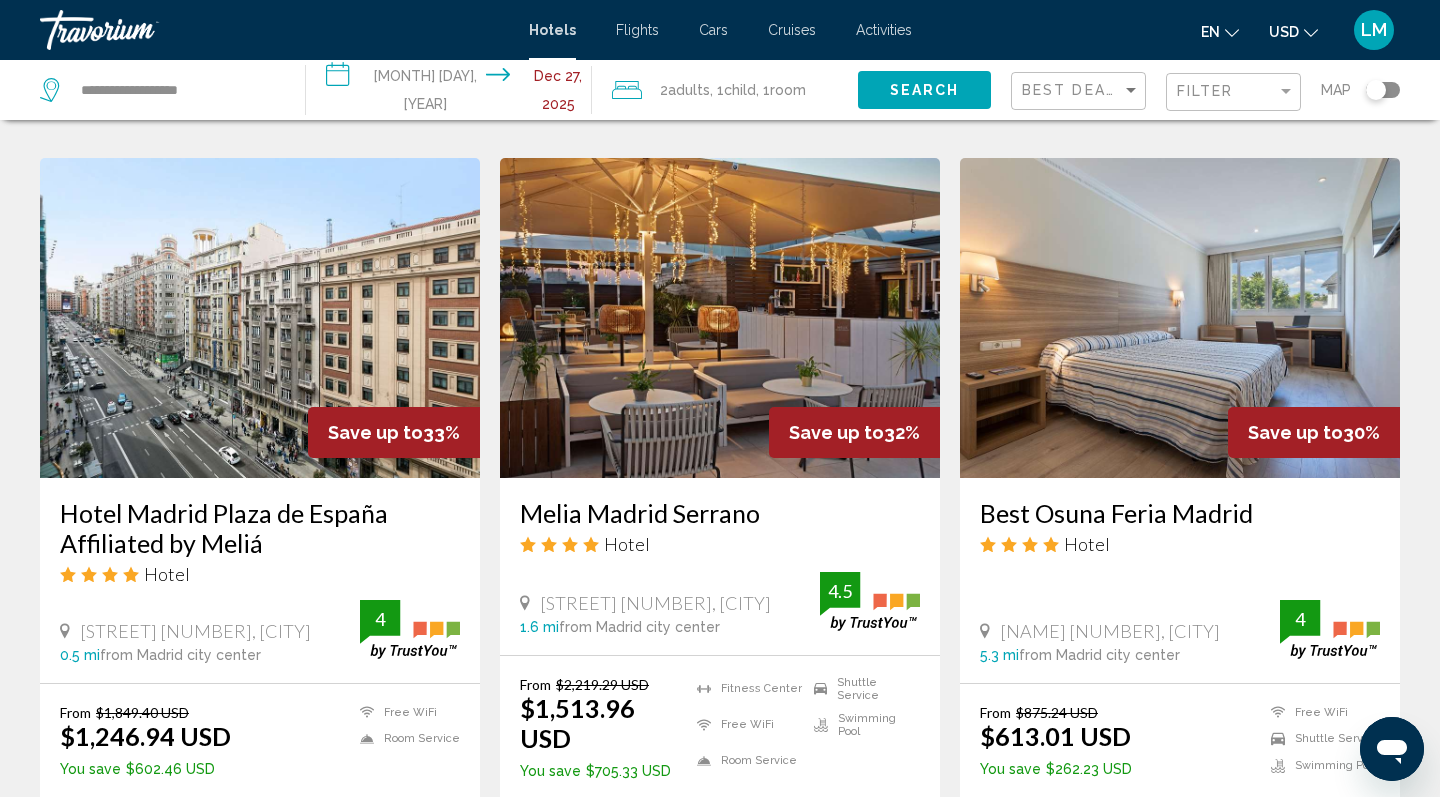 click at bounding box center [260, 318] 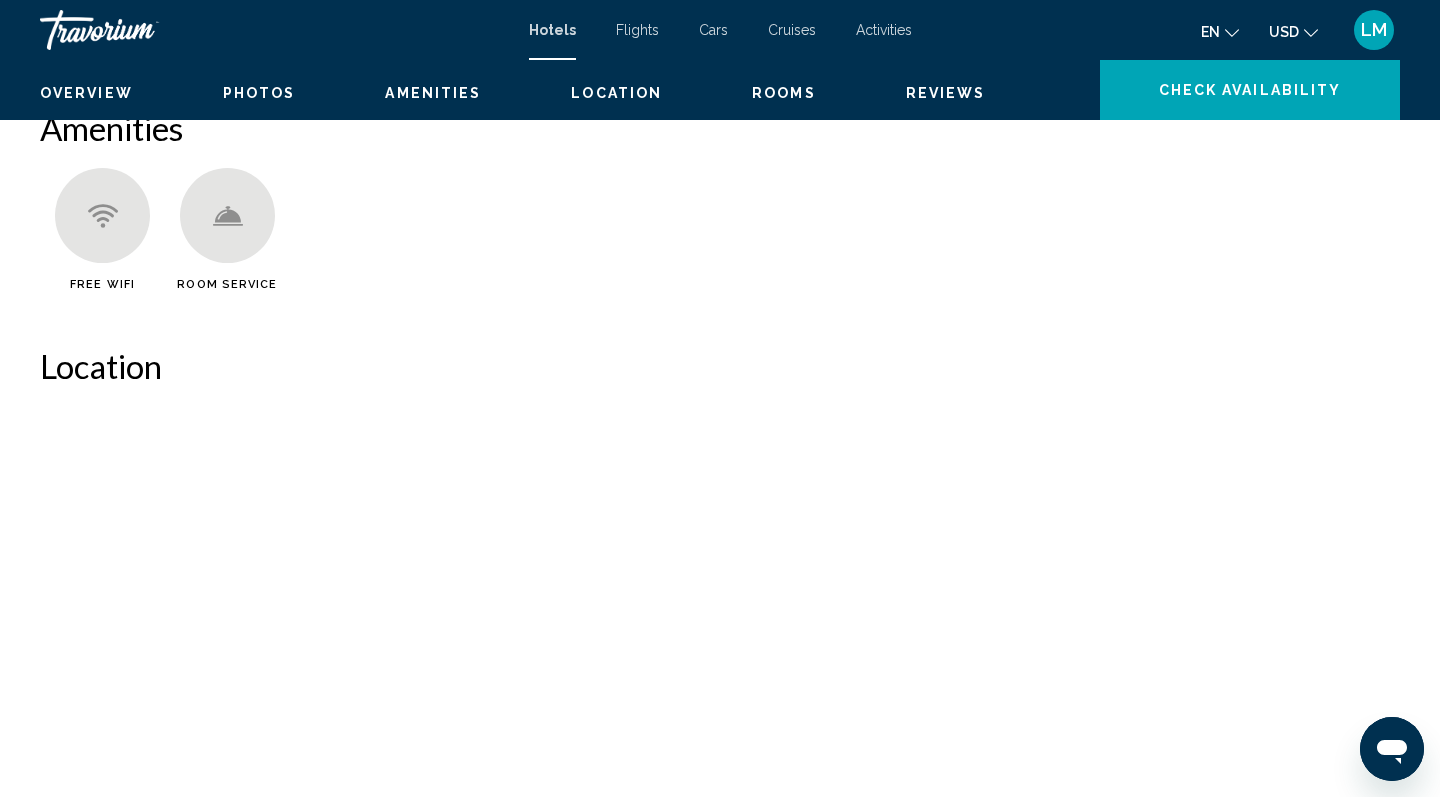 scroll, scrollTop: 0, scrollLeft: 0, axis: both 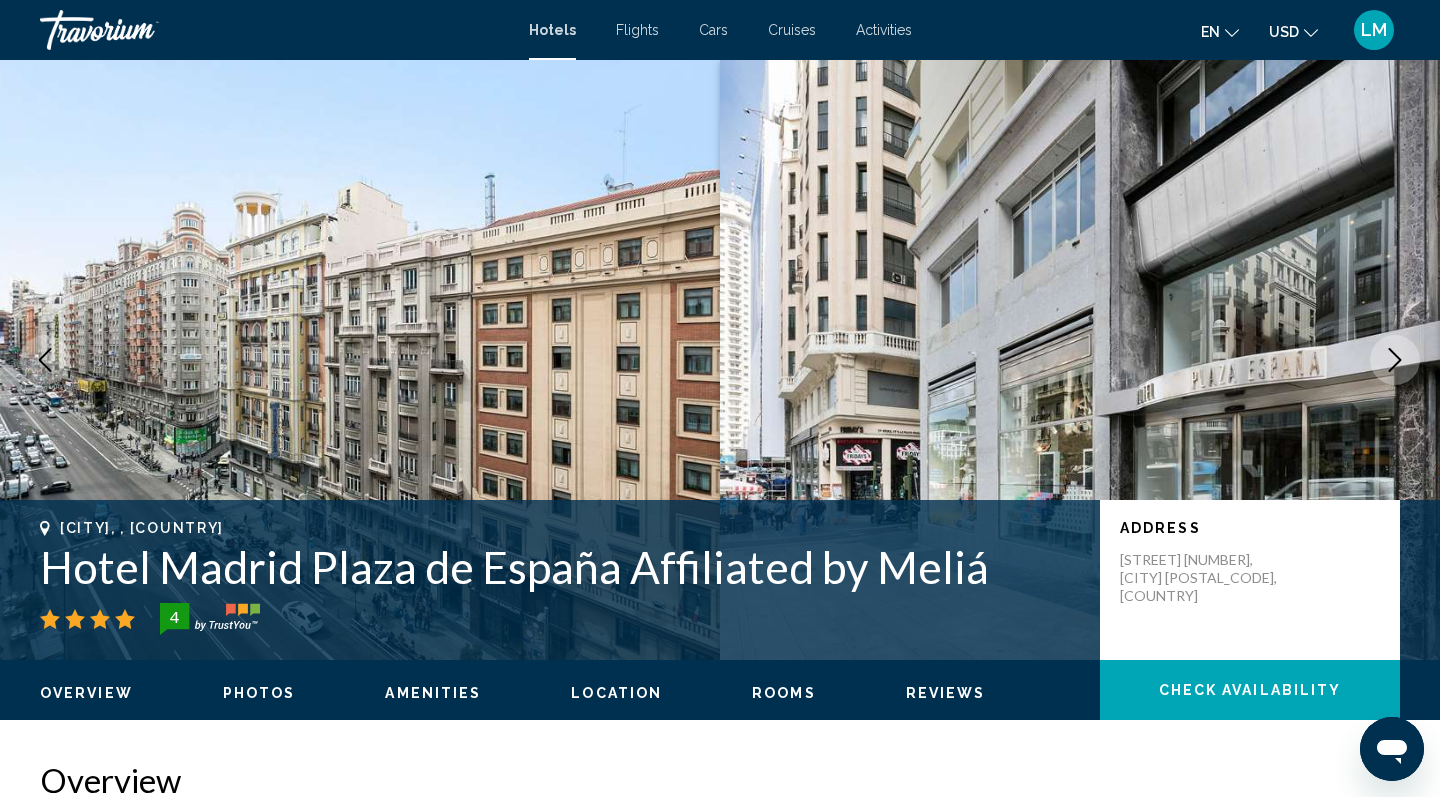 click 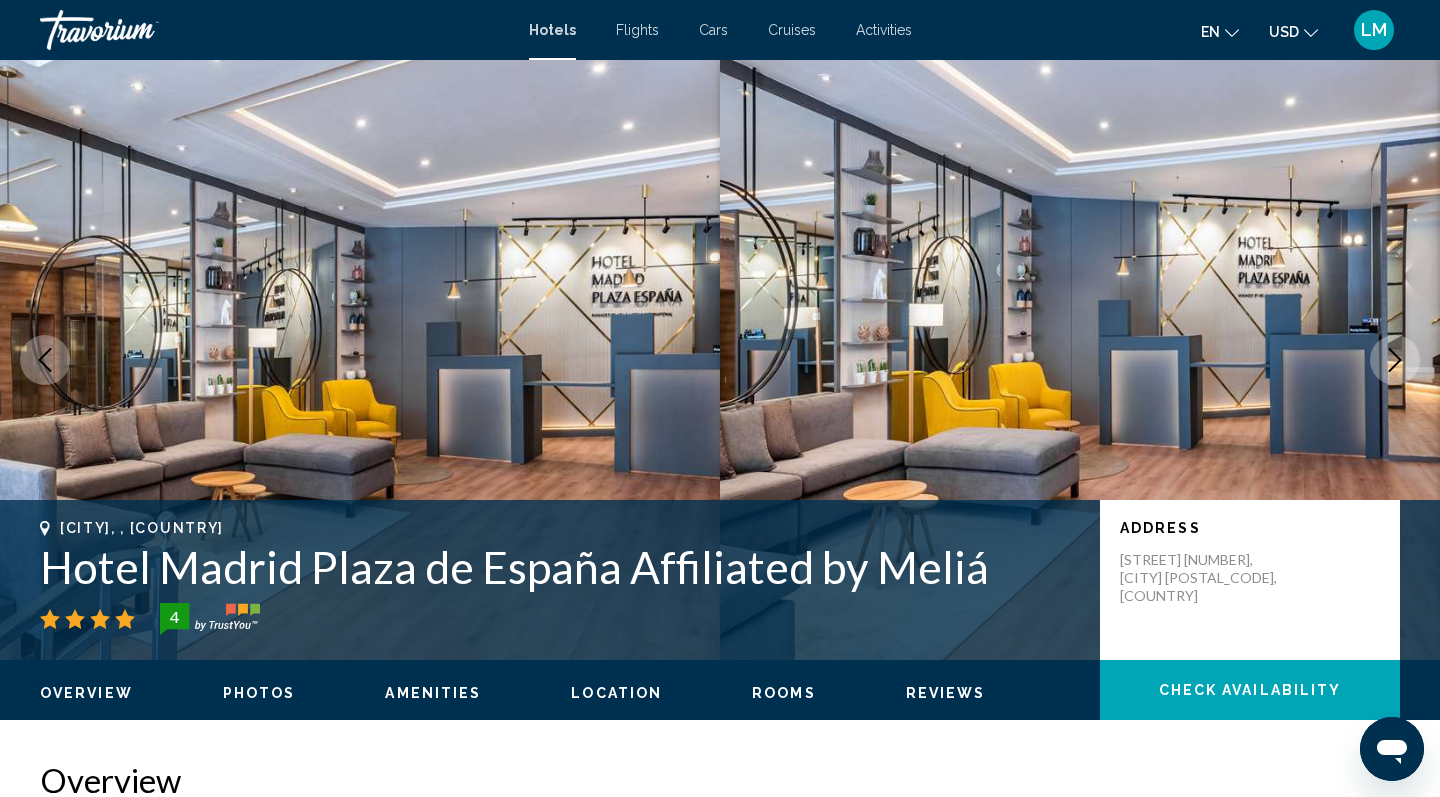 click 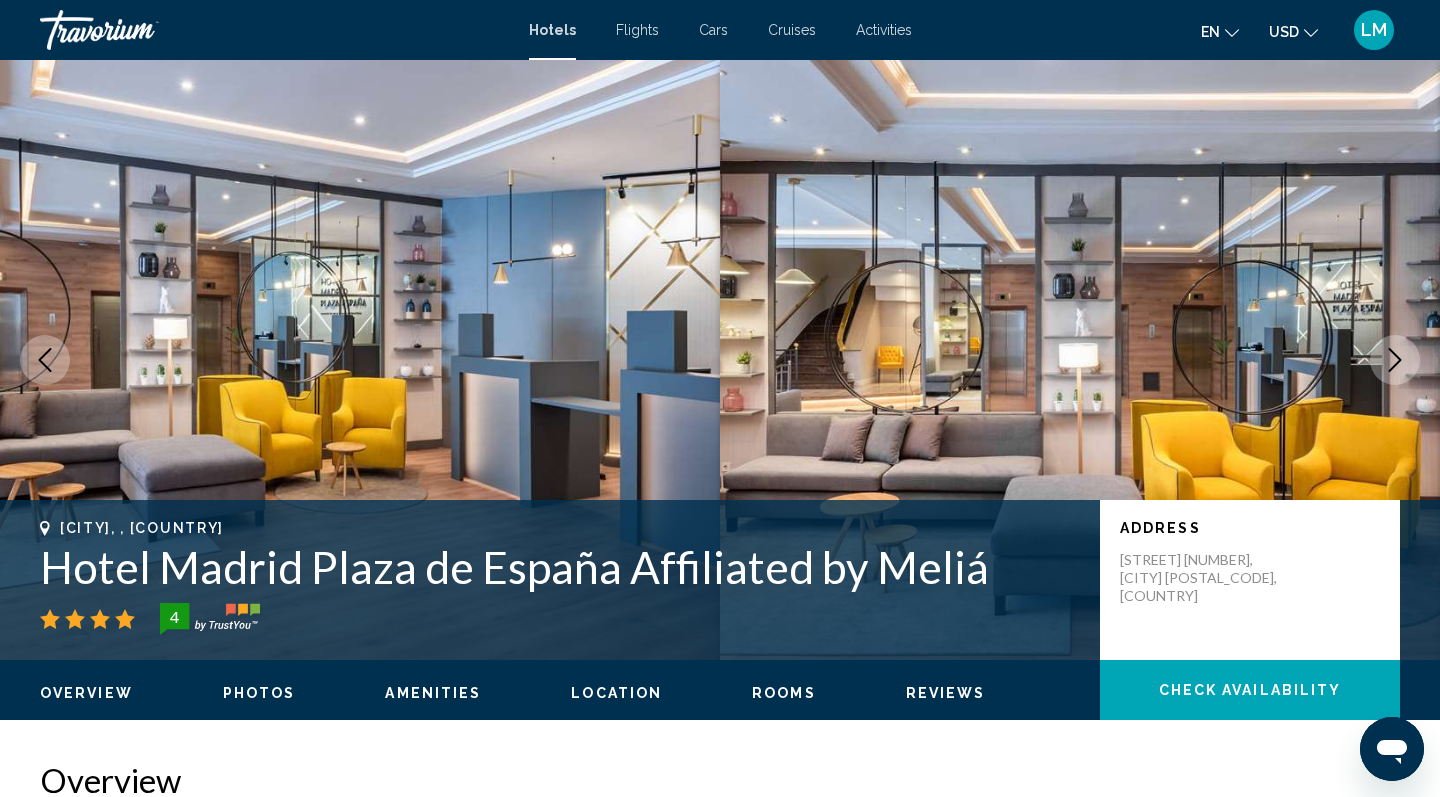 click 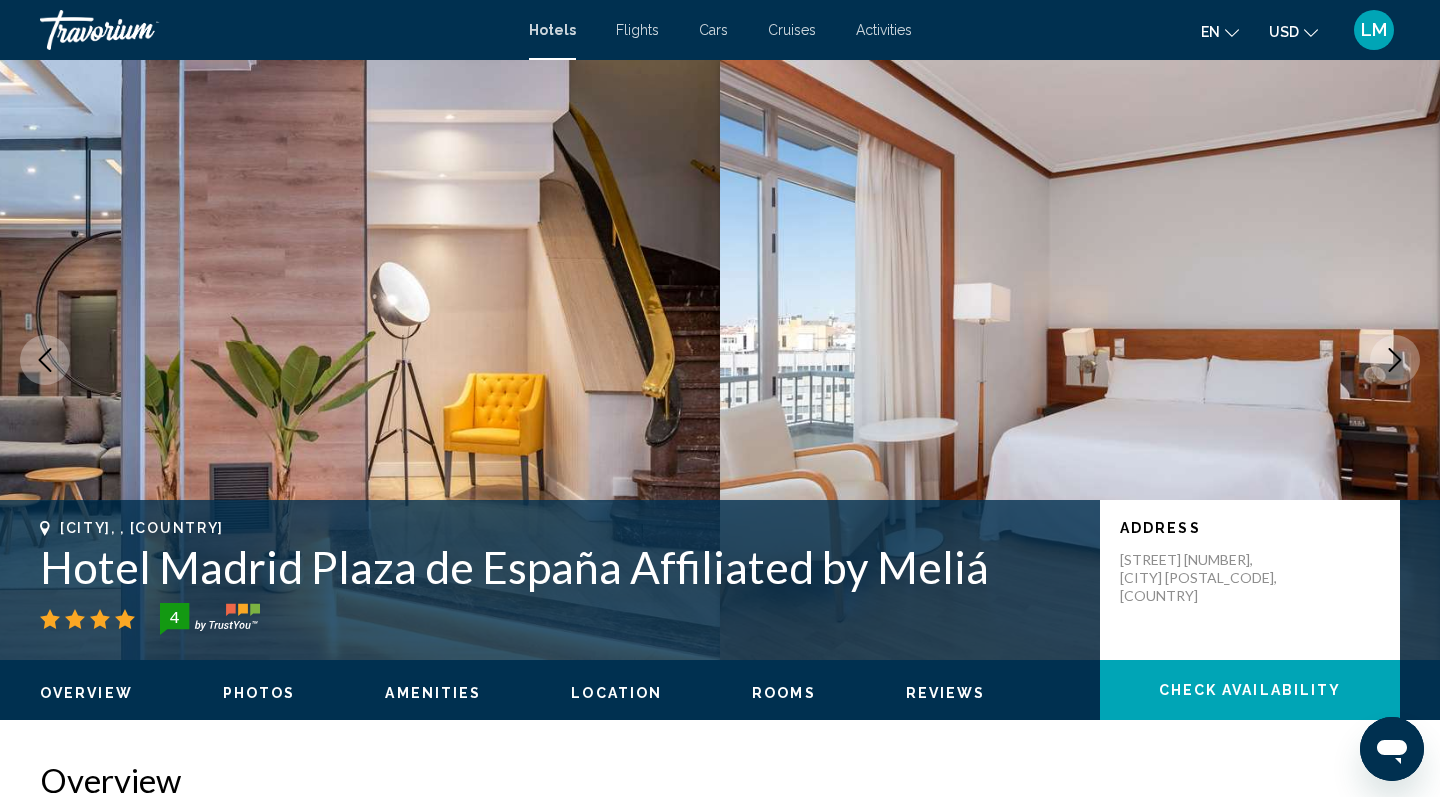 click 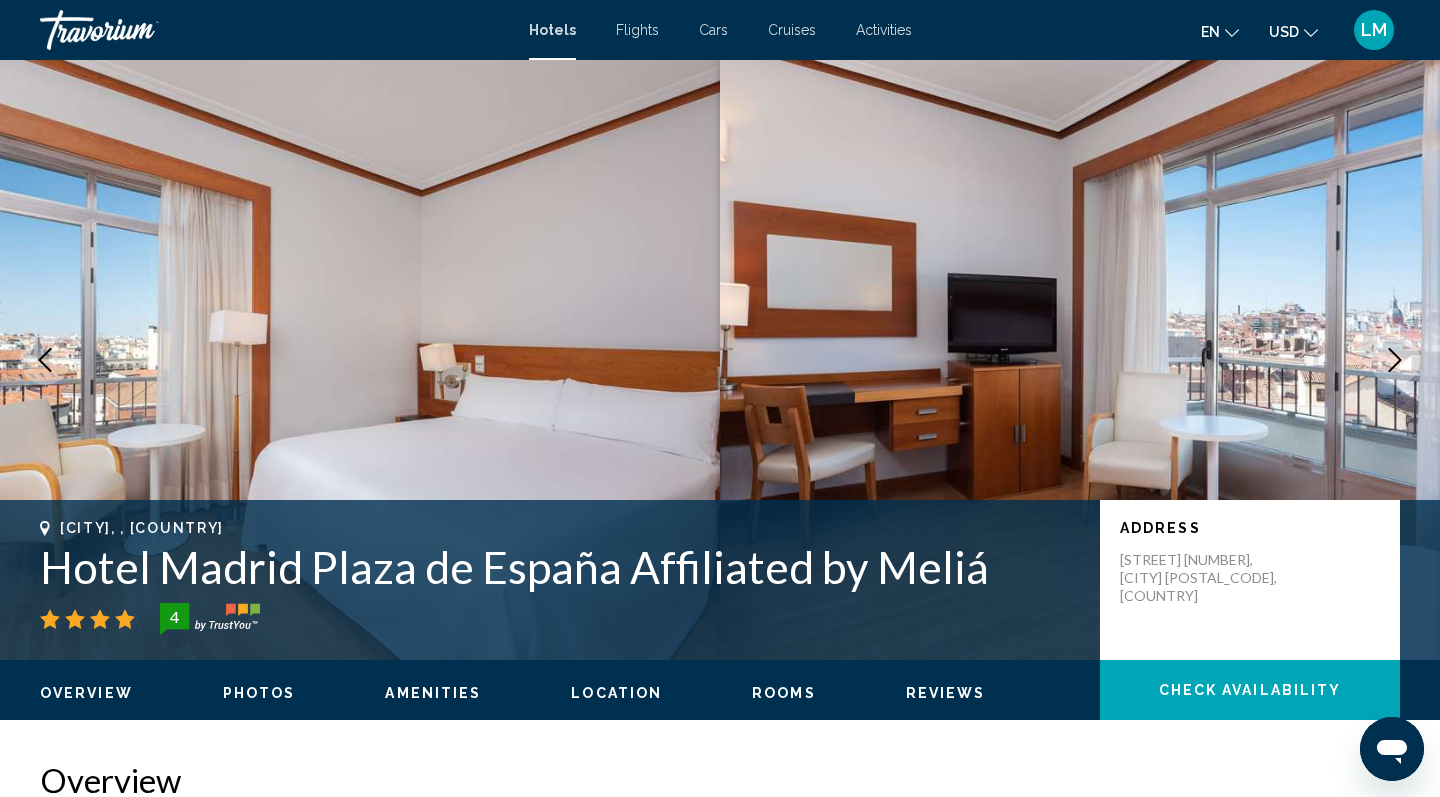 click 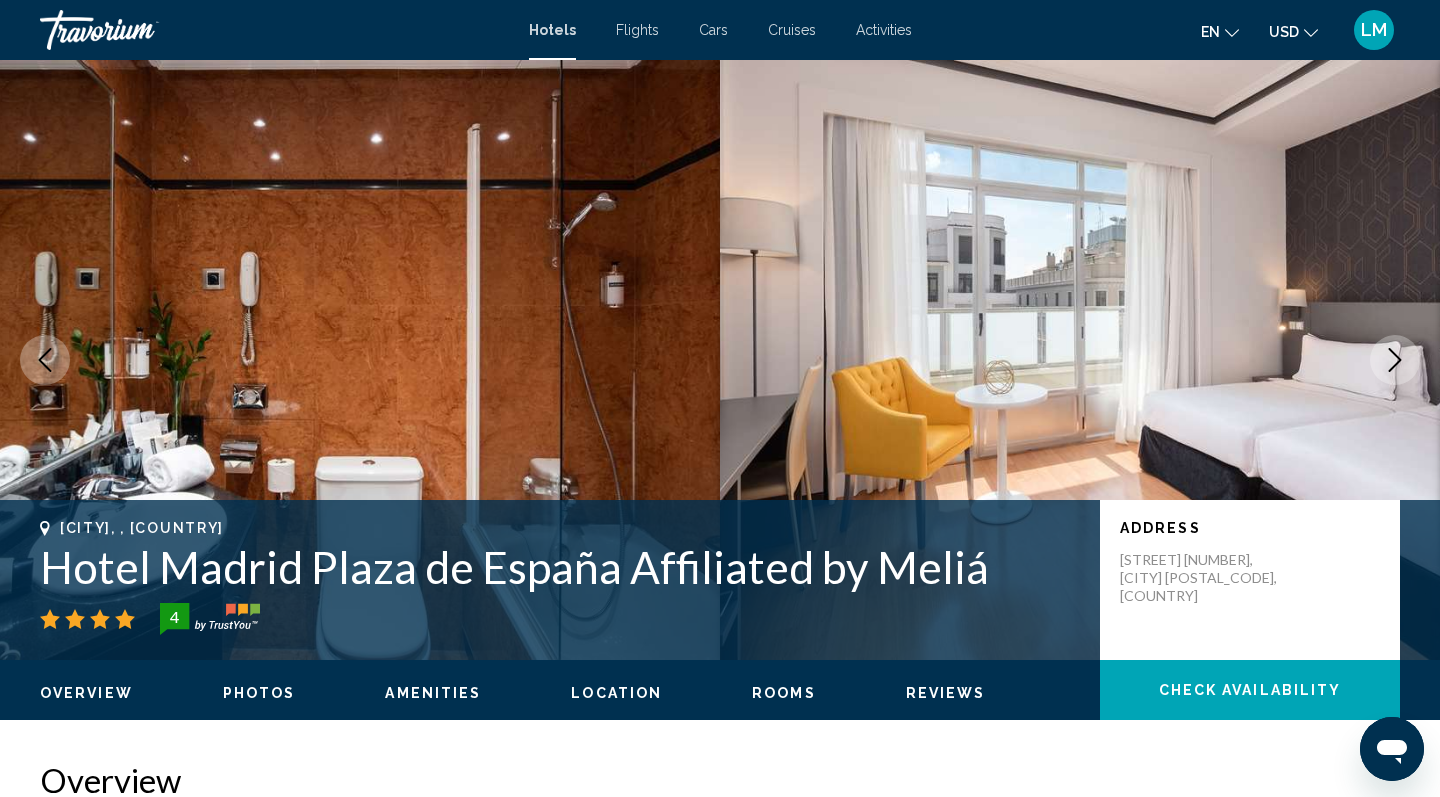 click 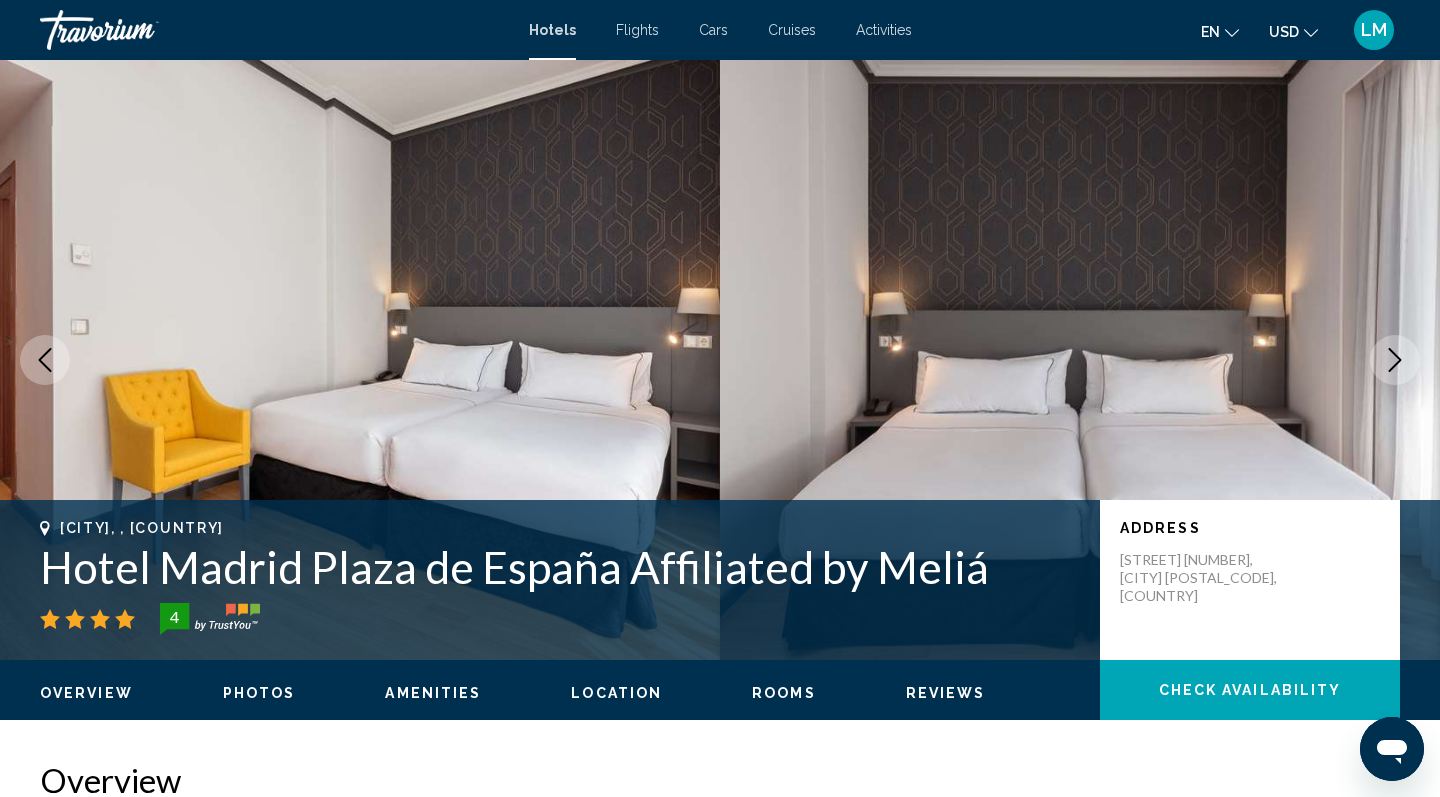 click 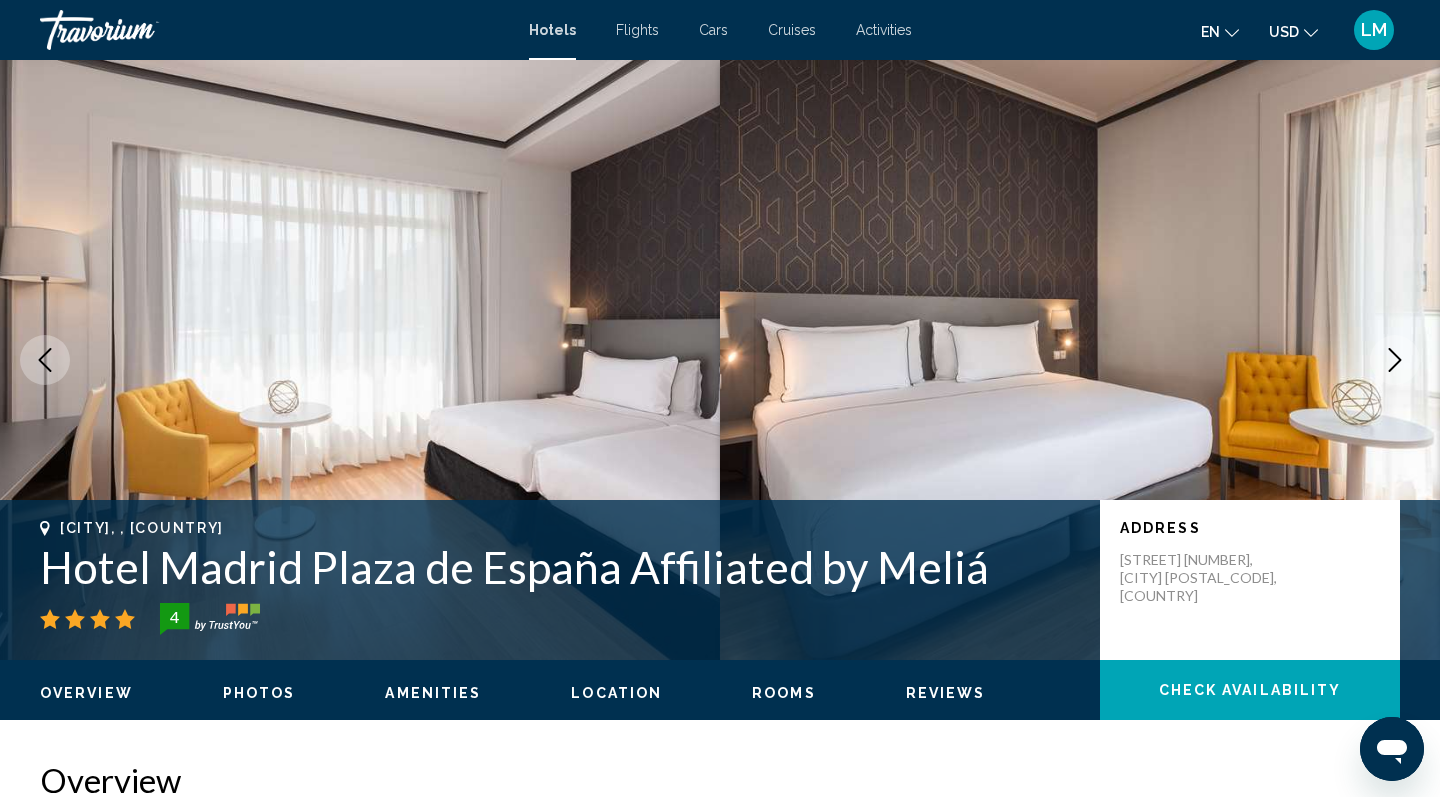 click 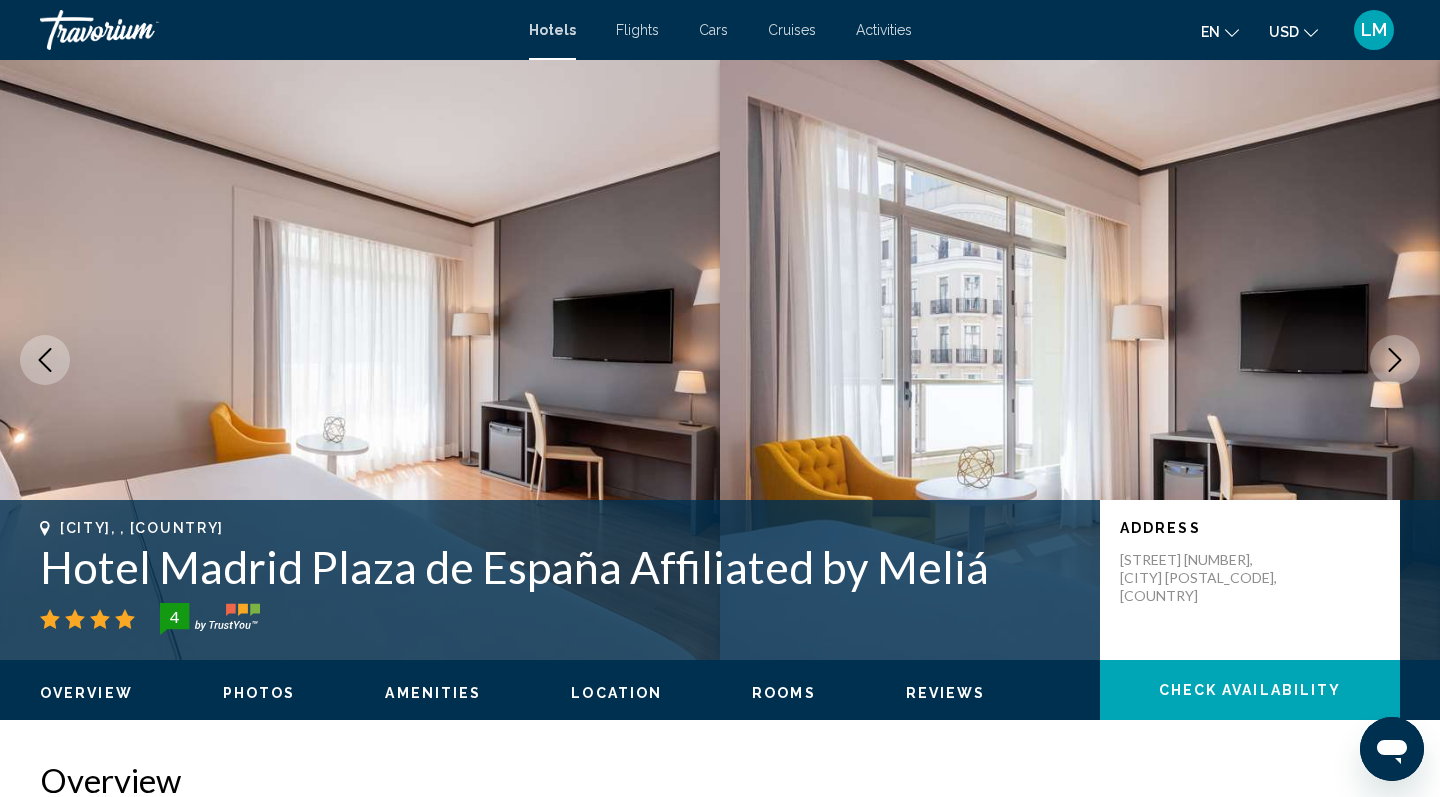 click 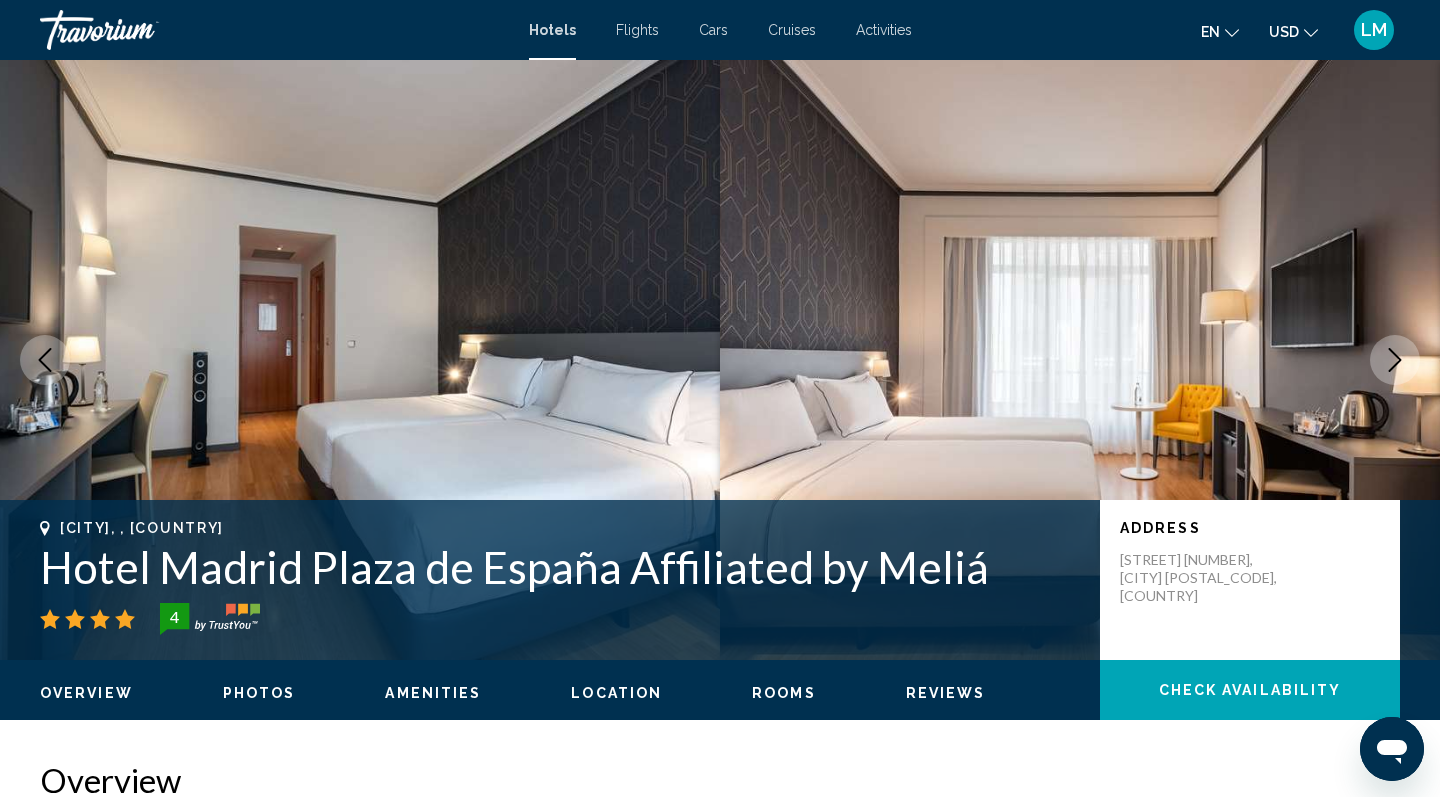 click 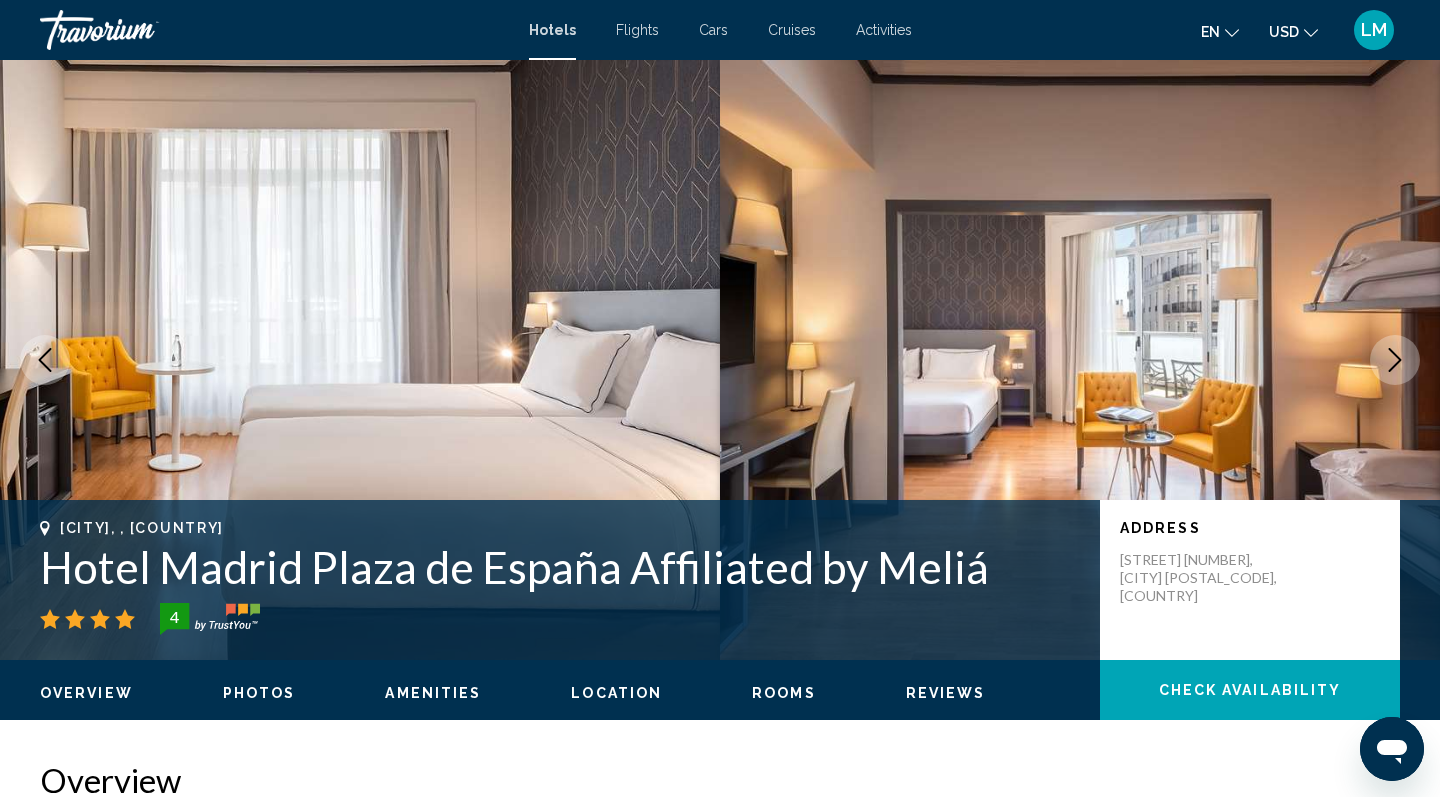 click 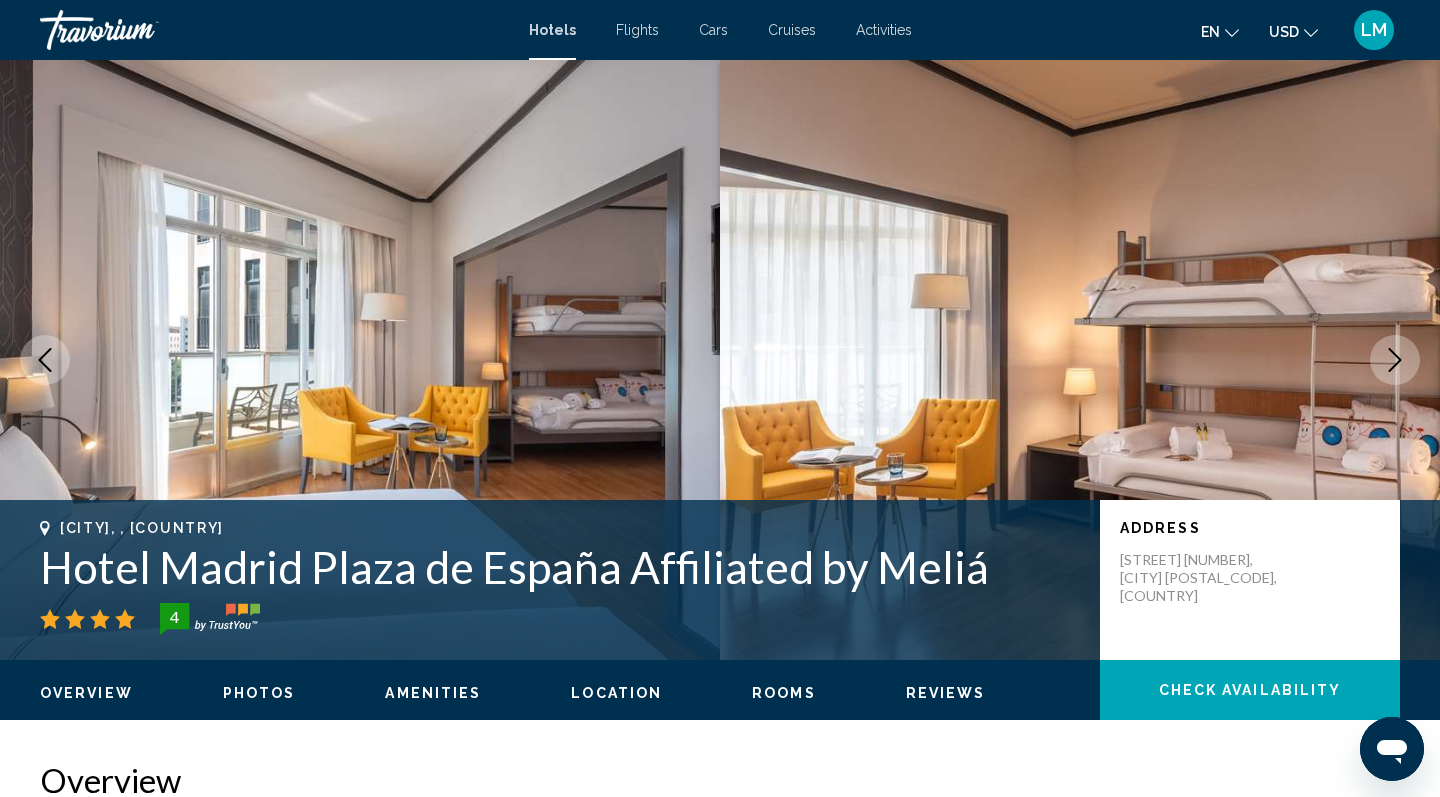 click 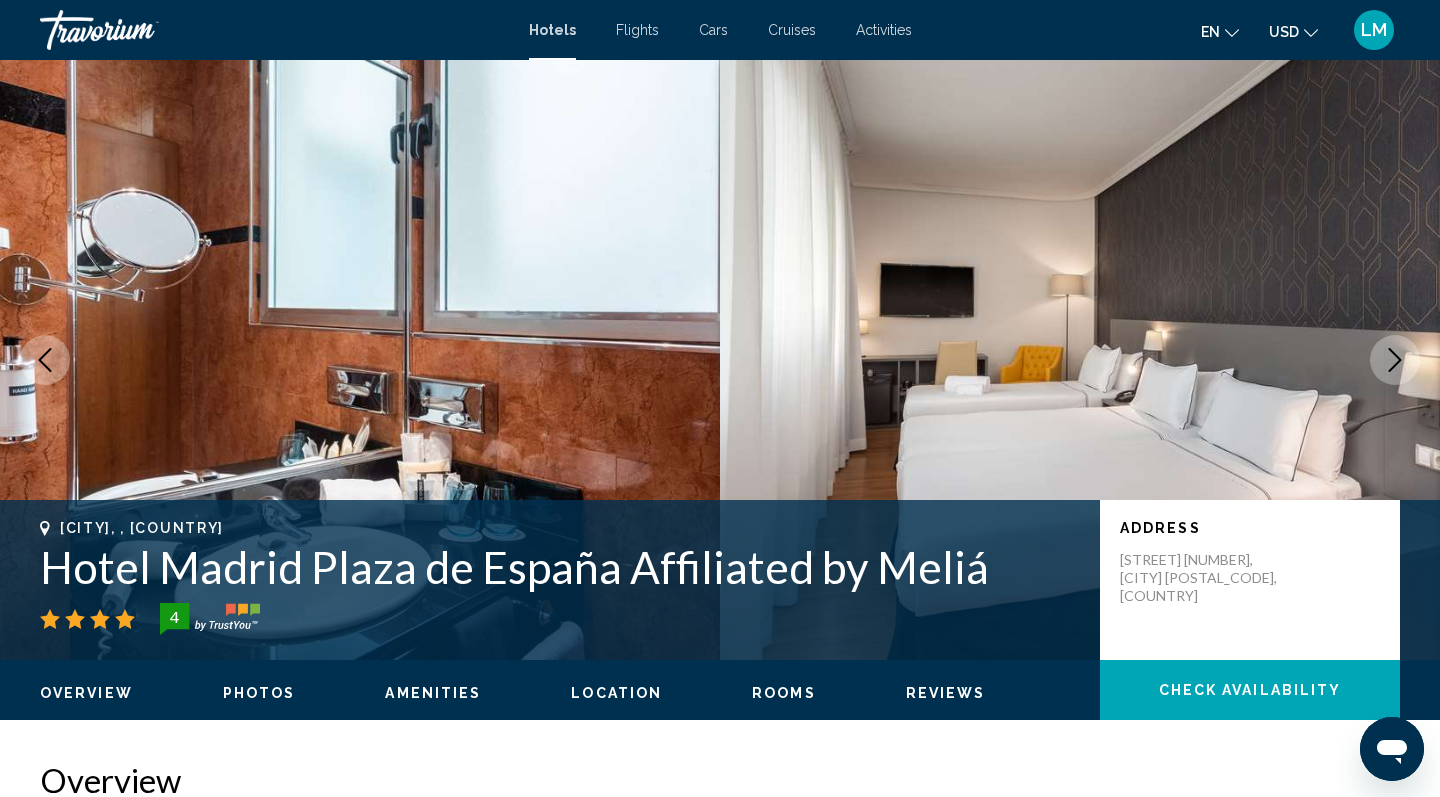 click 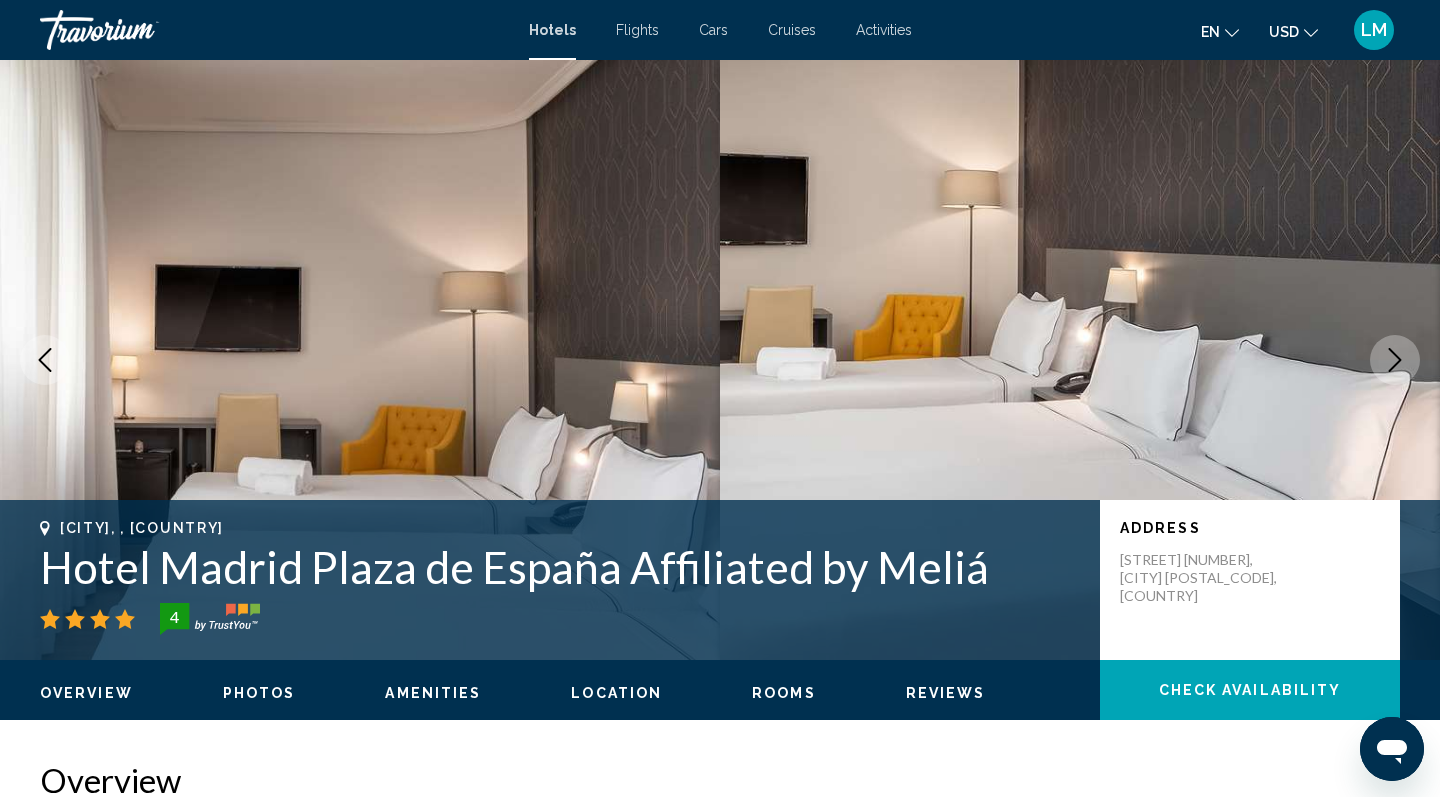 click 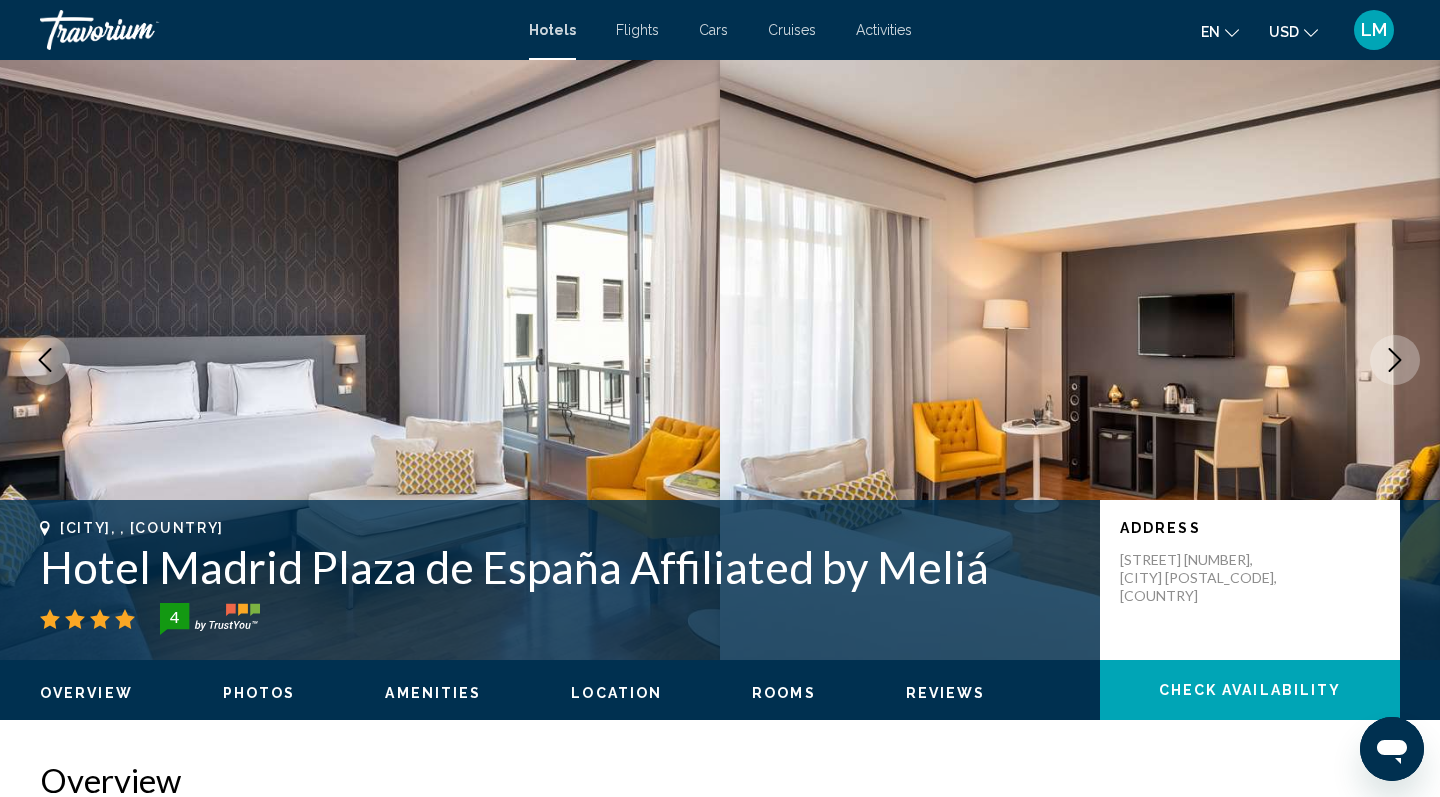 click 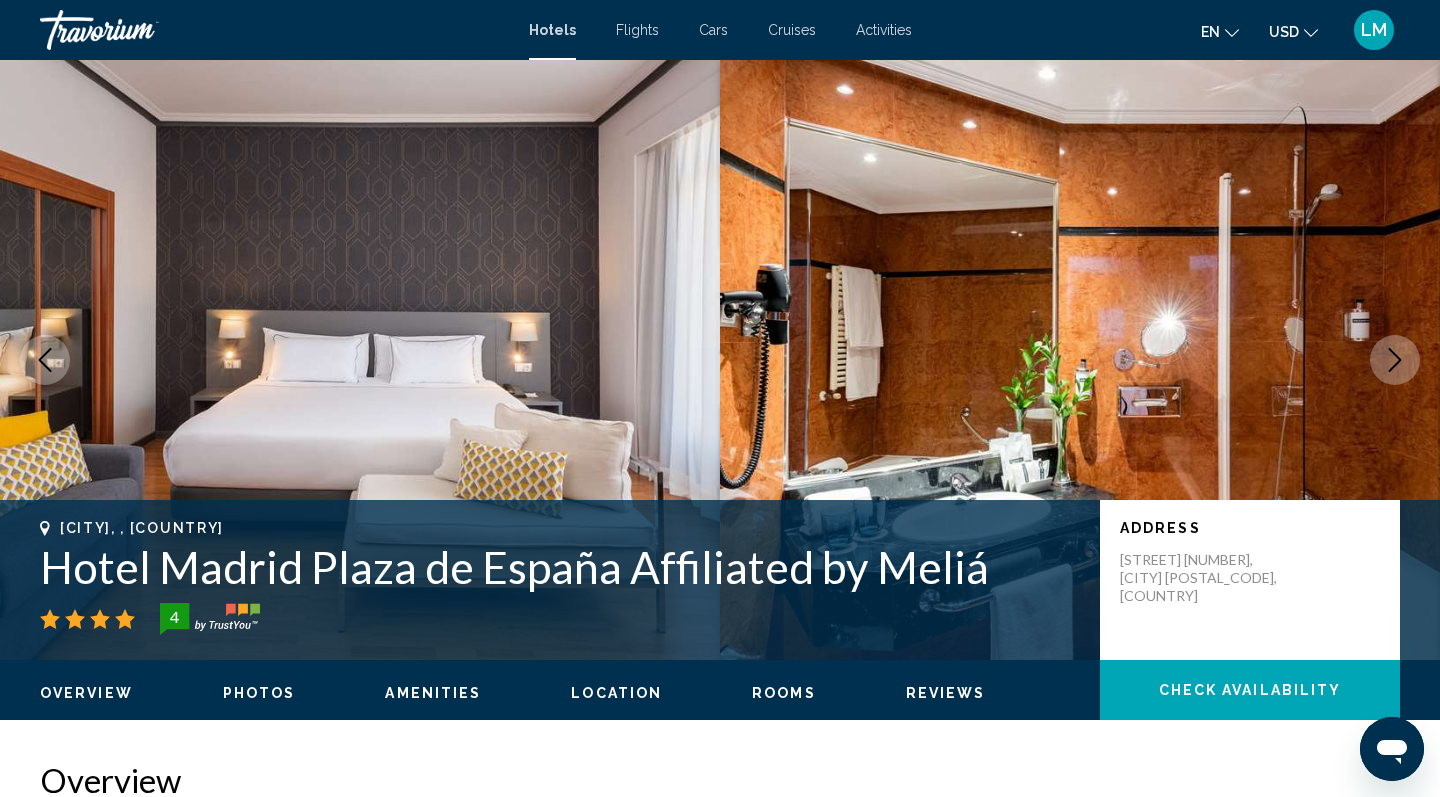 click 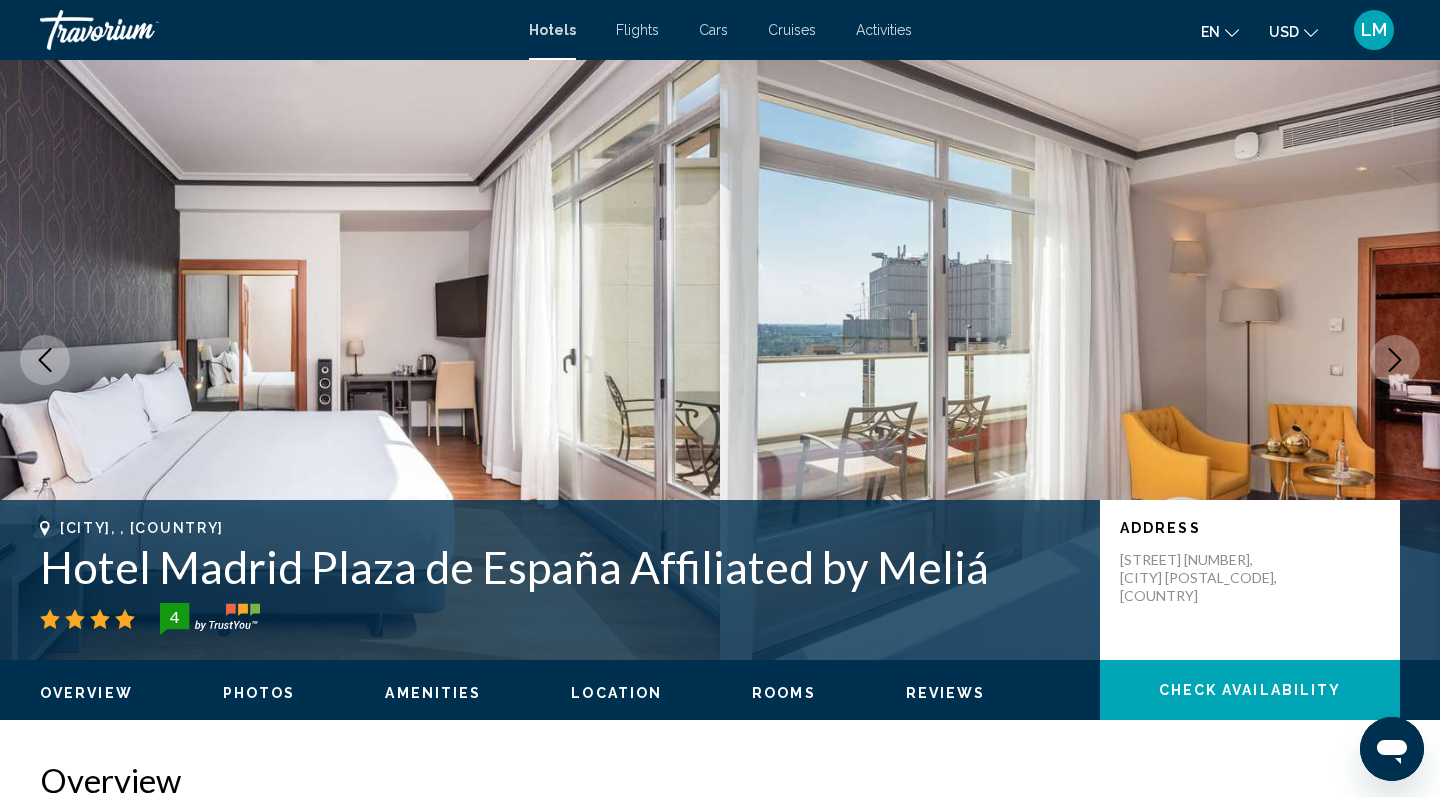 click 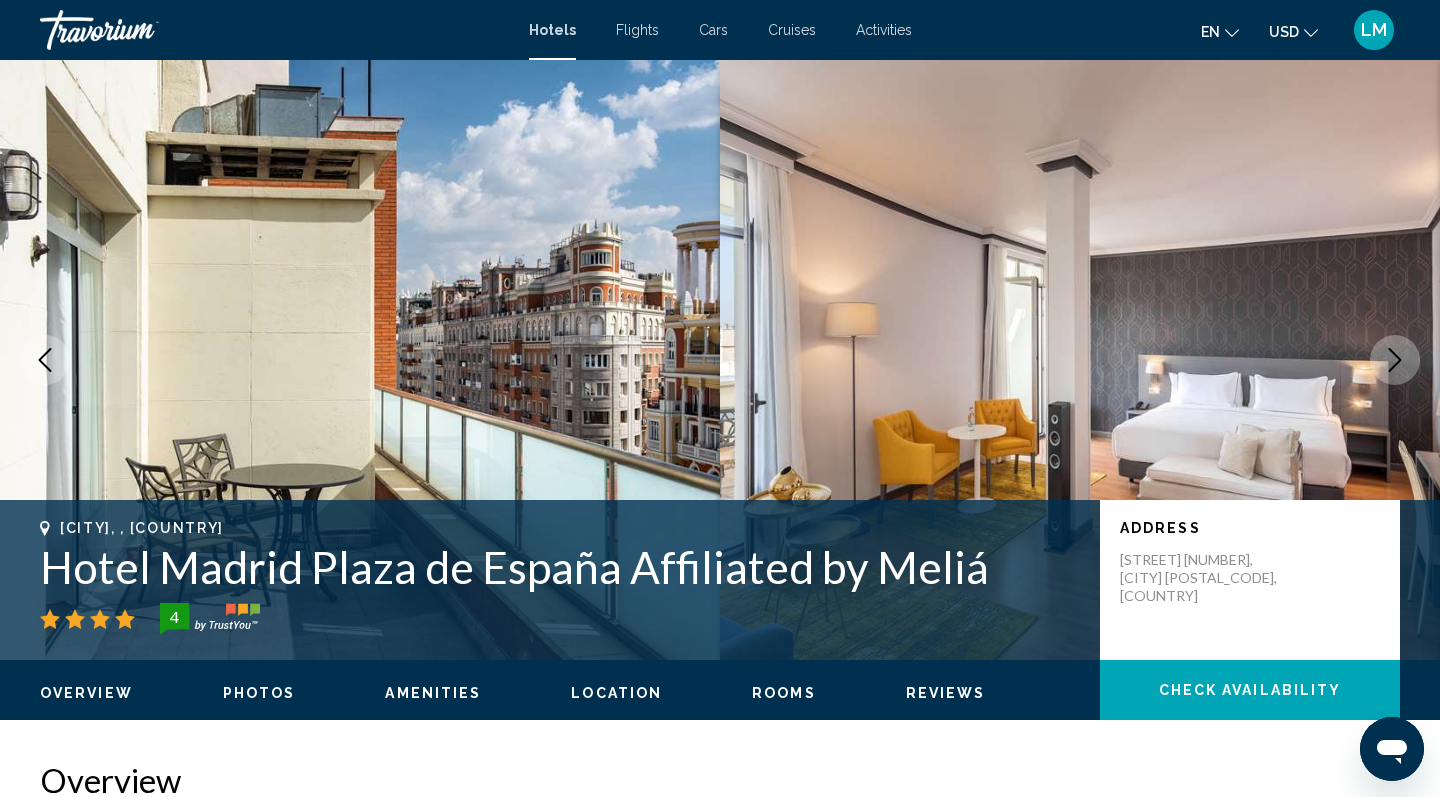 click 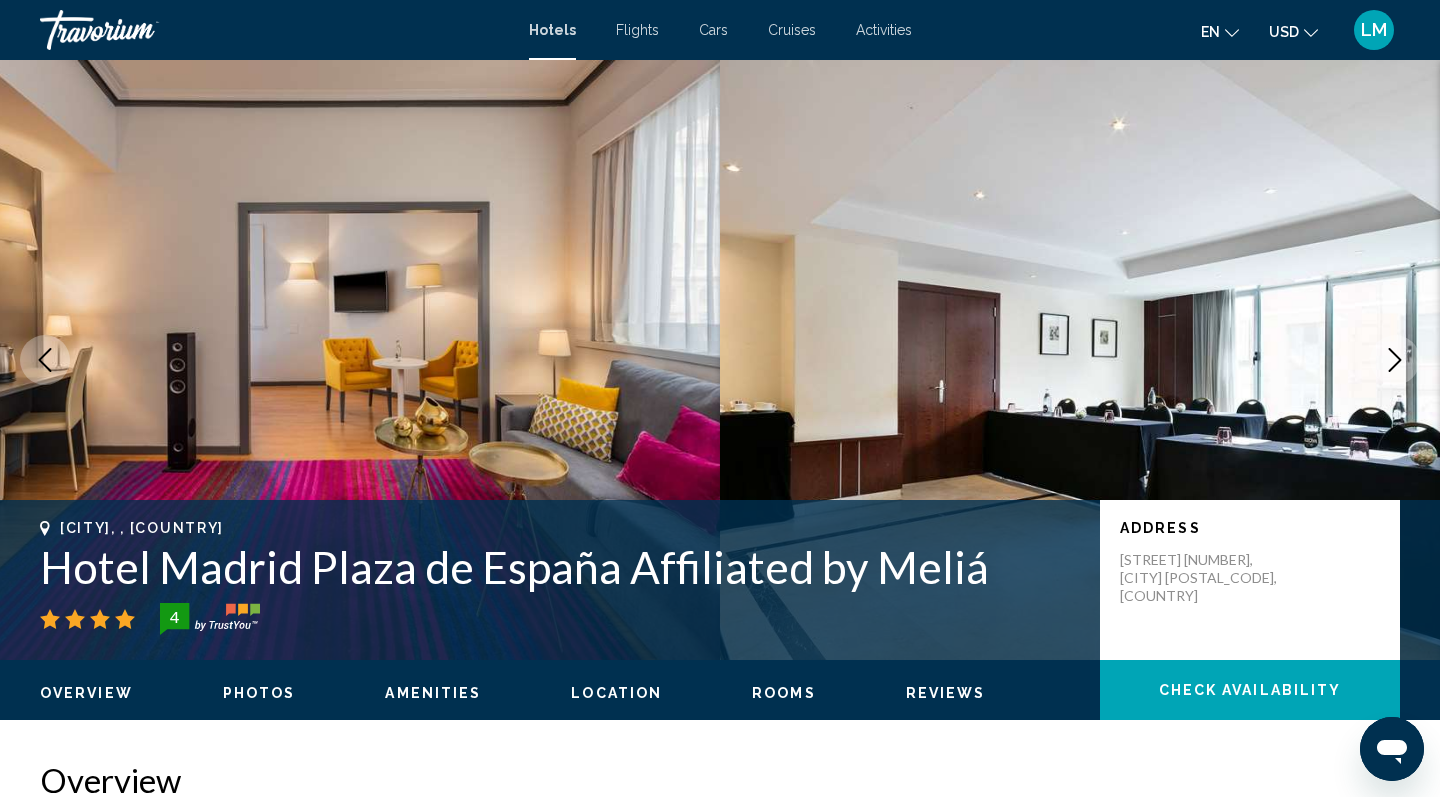 click 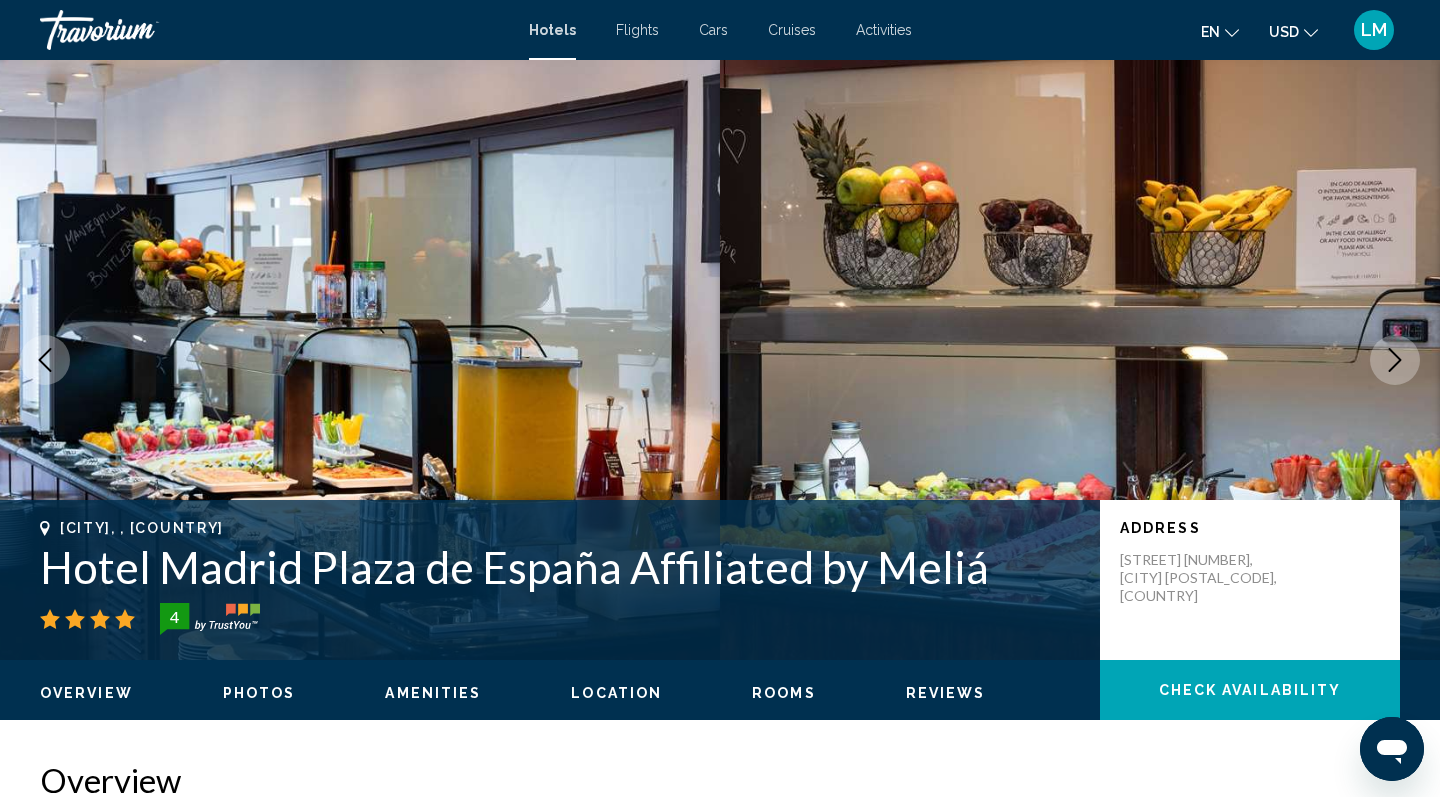 click 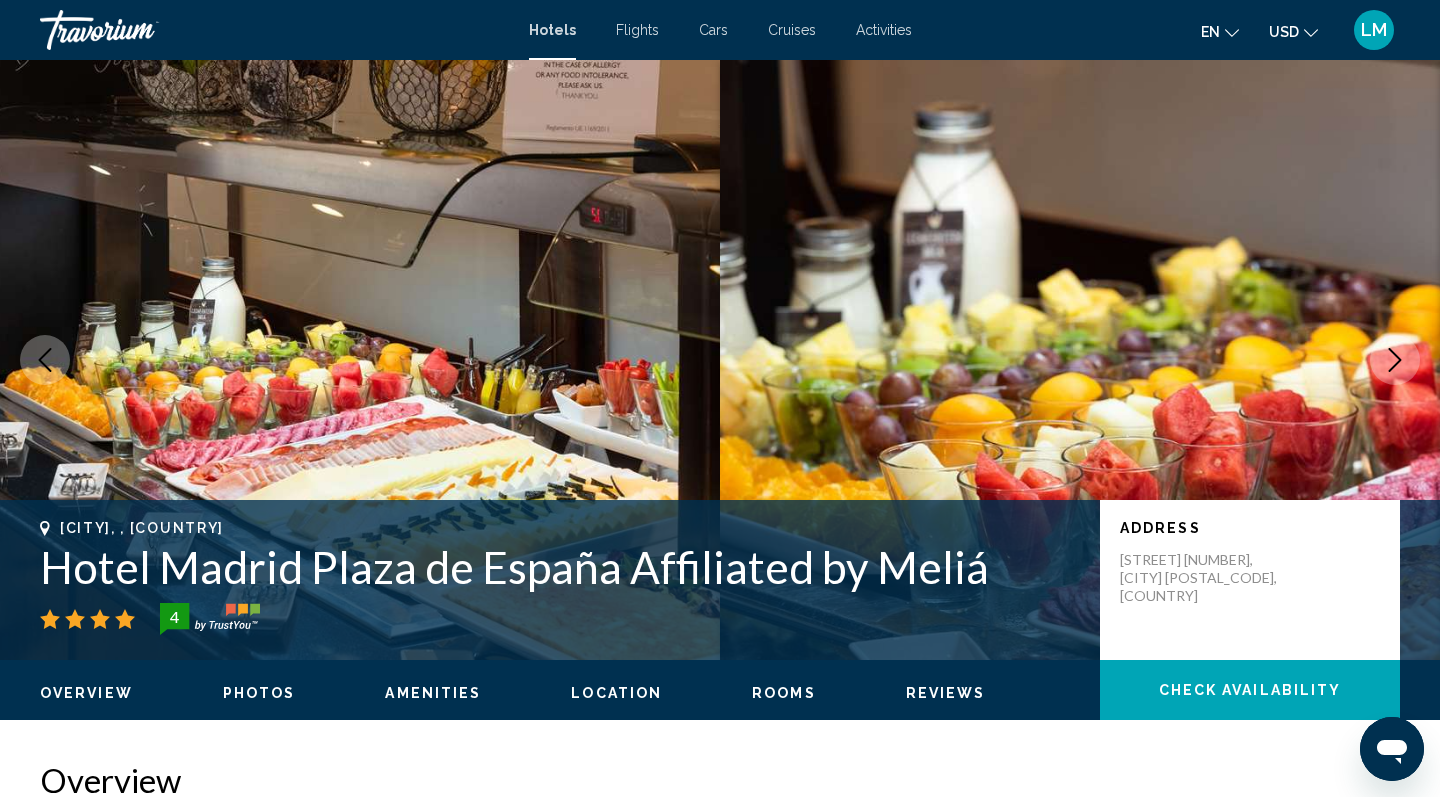 click 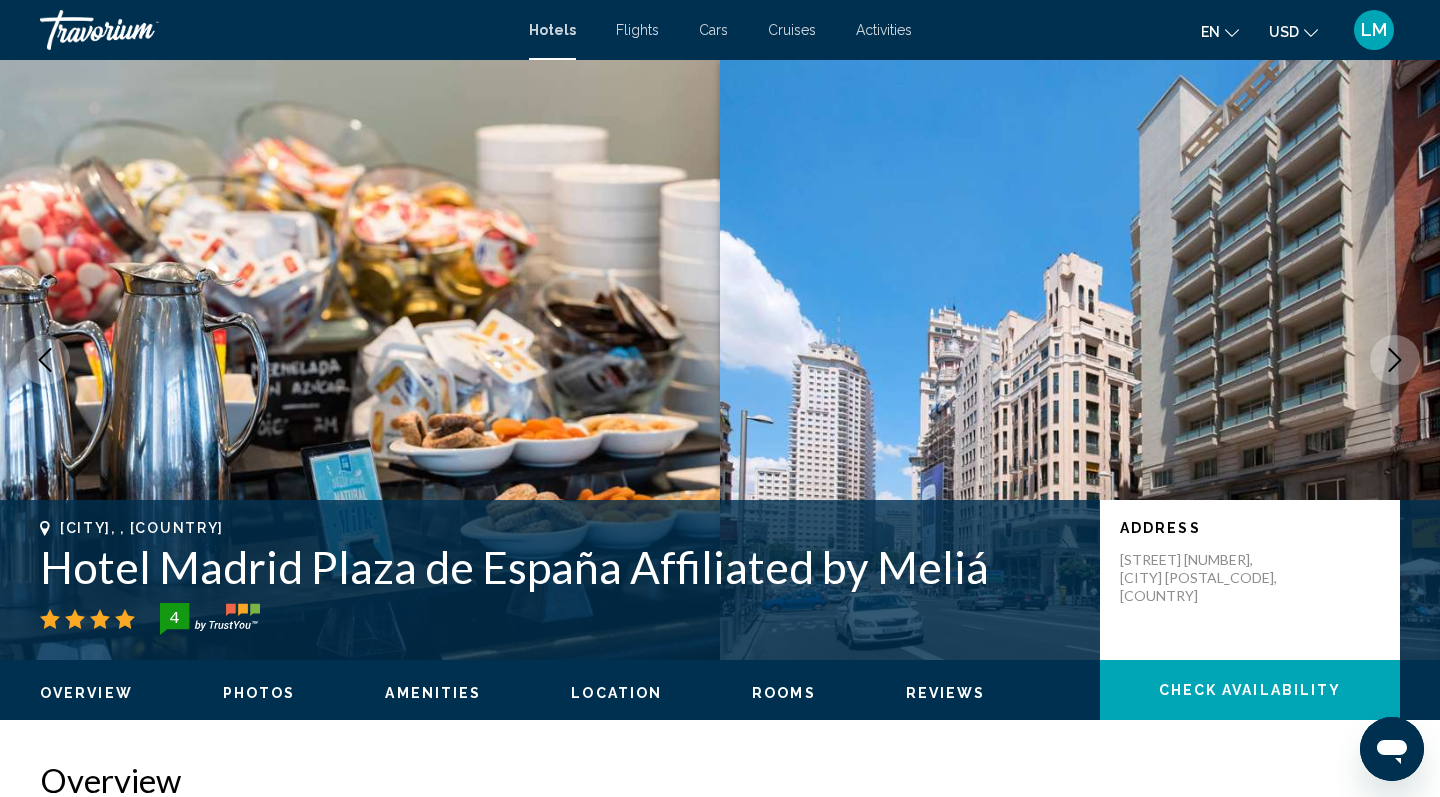 click 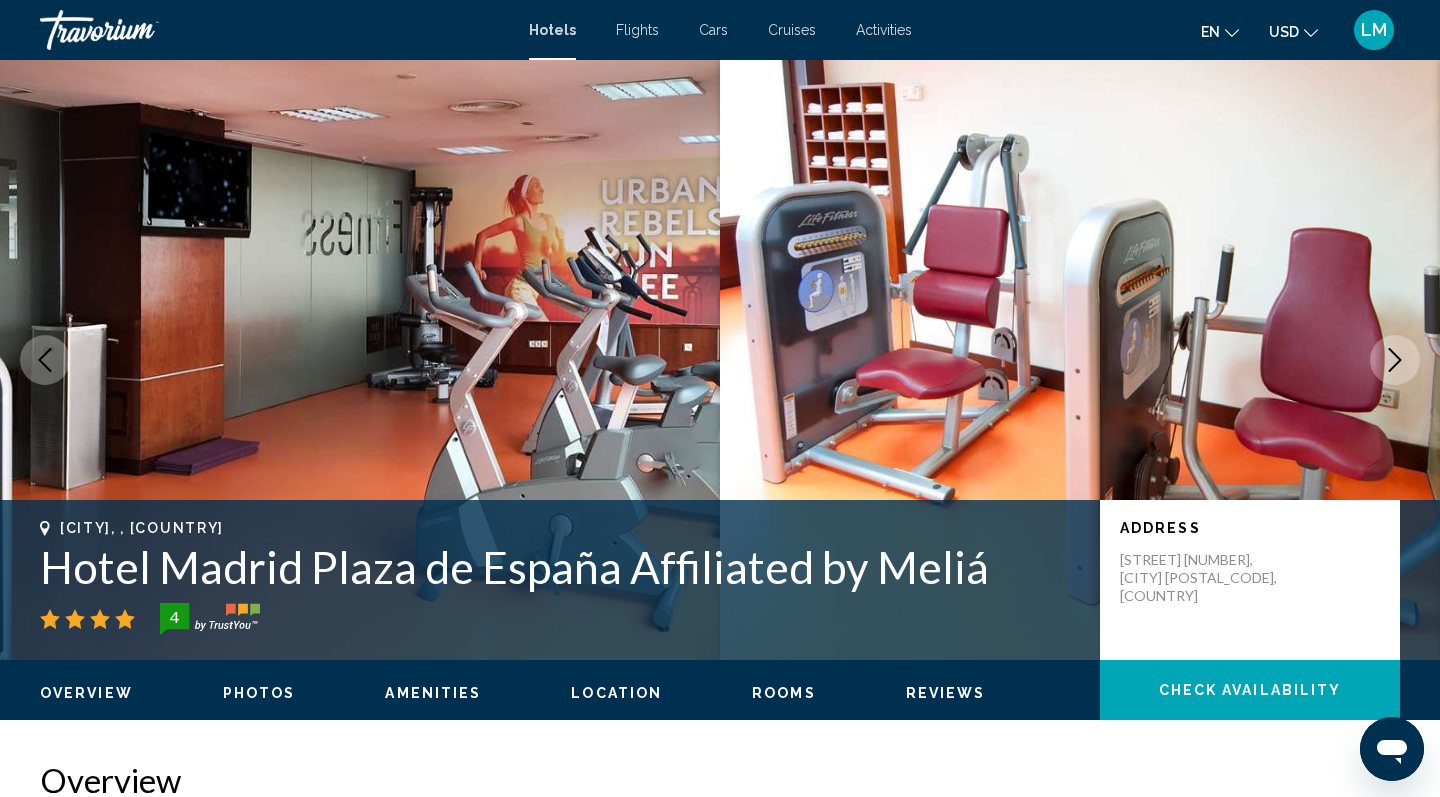 click 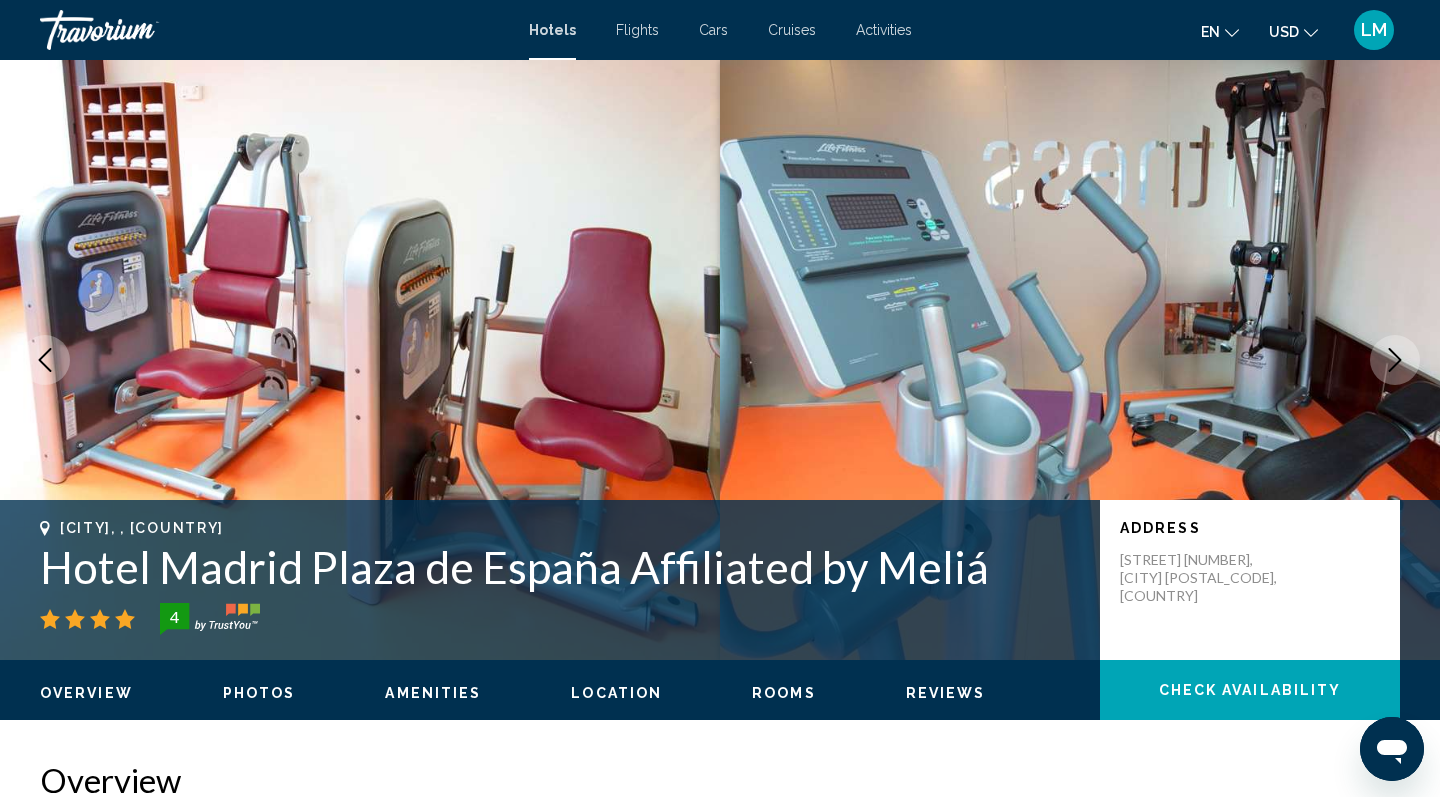 click 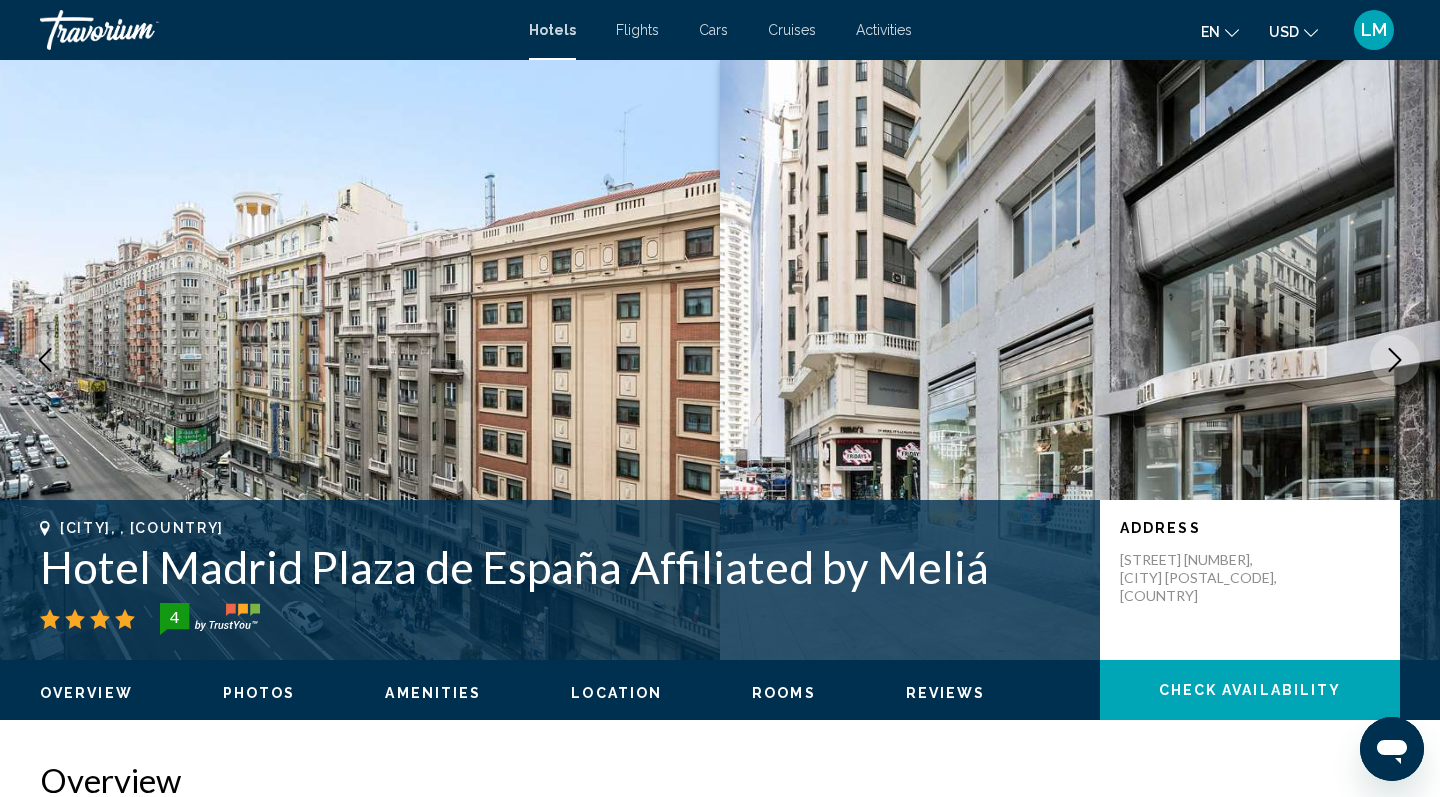 click 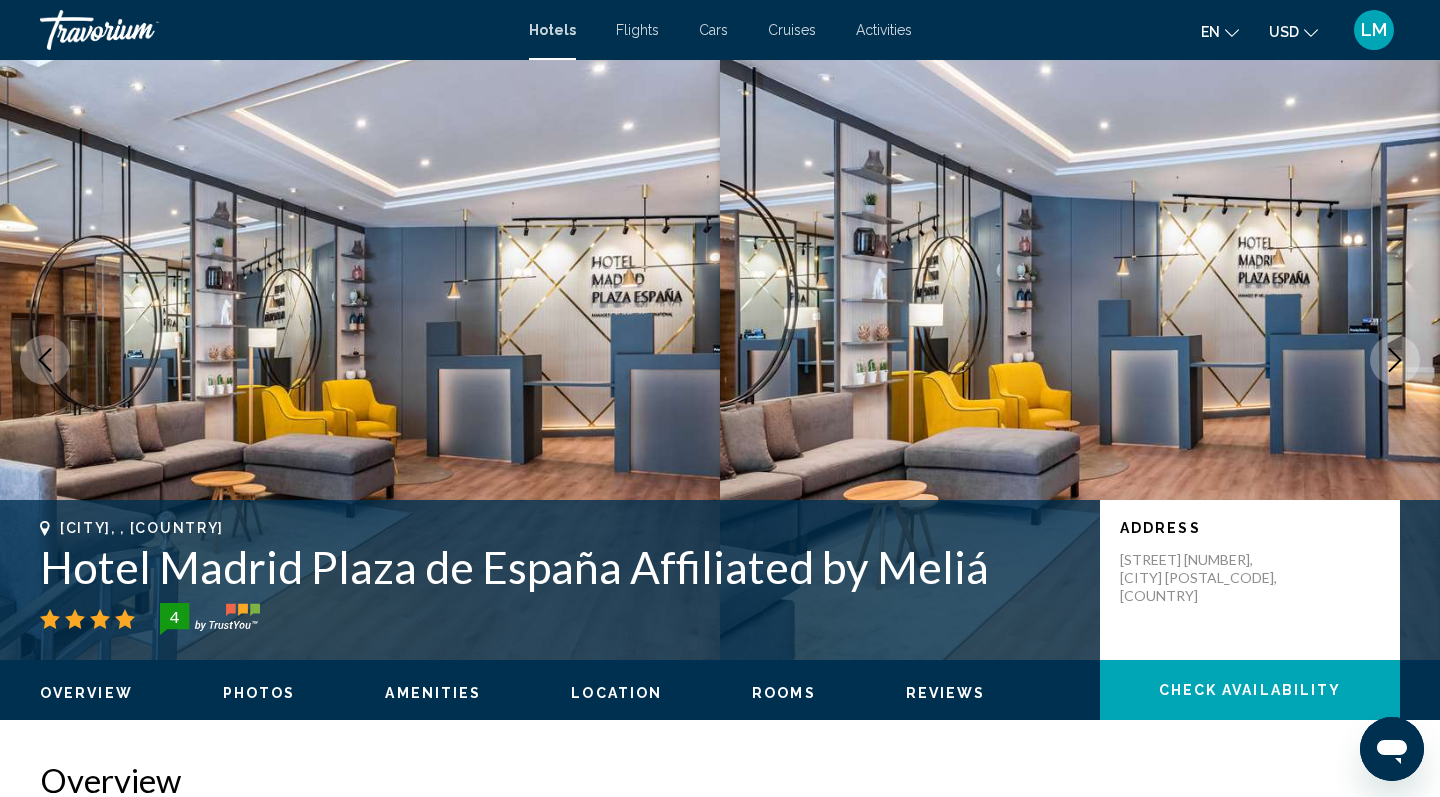 click 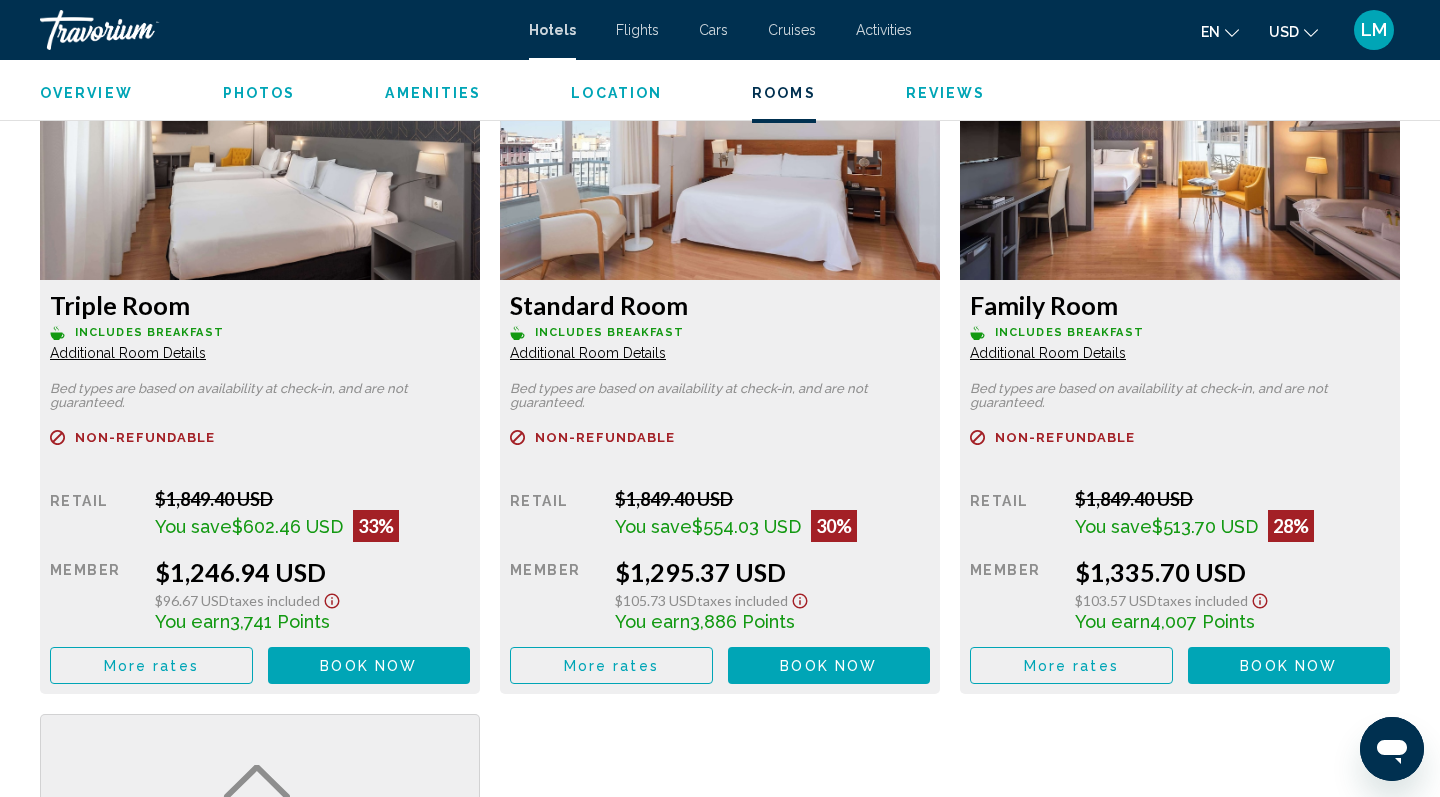 scroll, scrollTop: 2775, scrollLeft: 0, axis: vertical 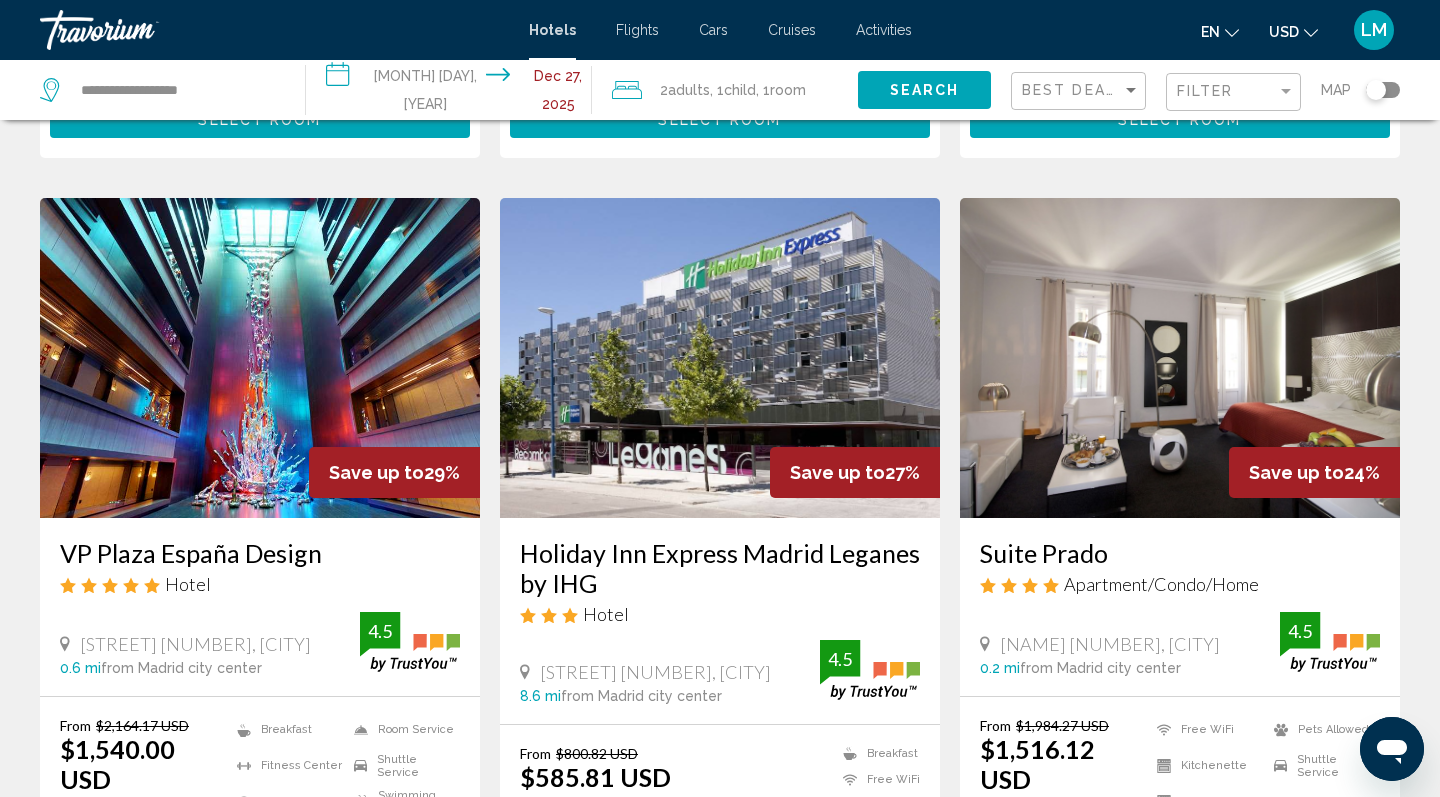 click at bounding box center [260, 358] 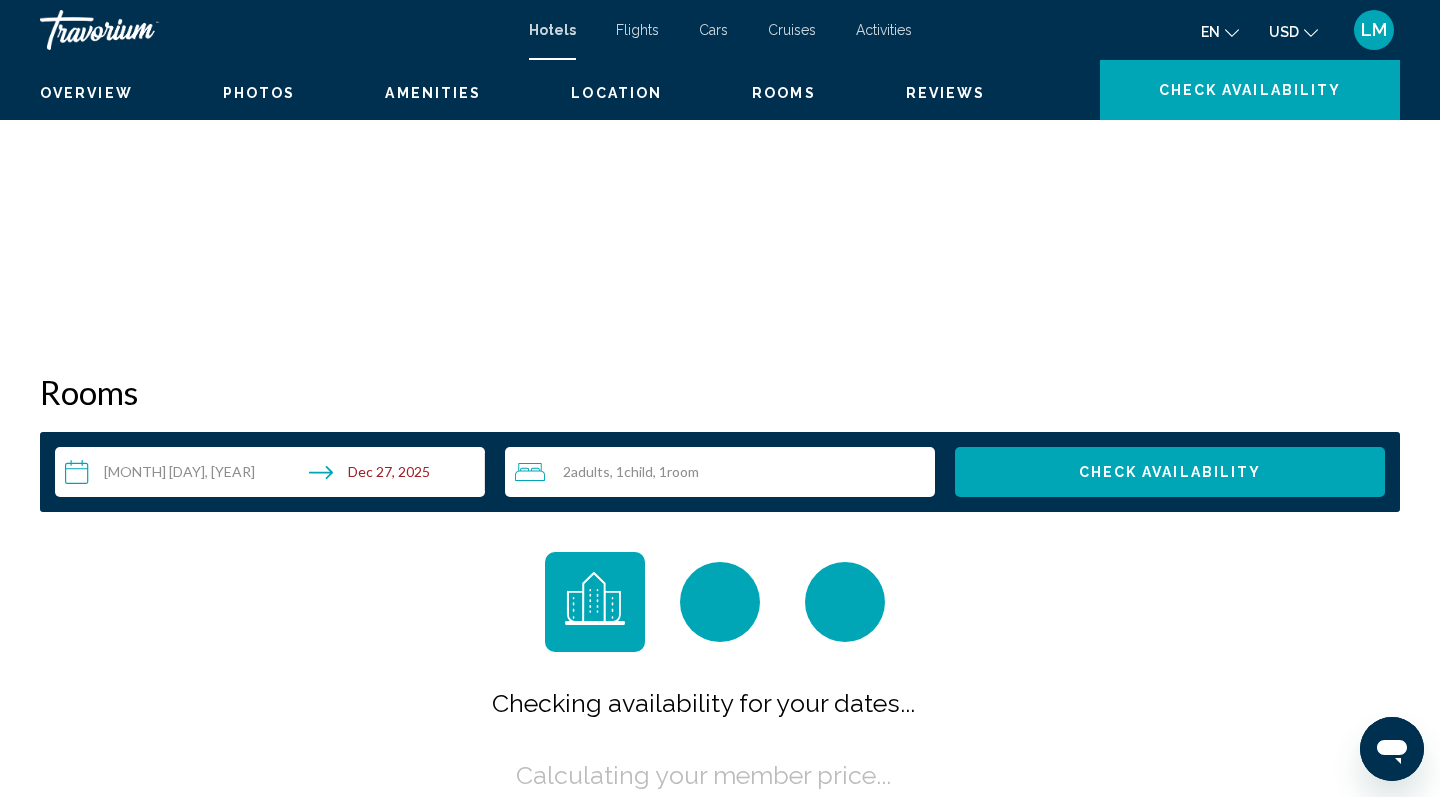 scroll, scrollTop: 0, scrollLeft: 0, axis: both 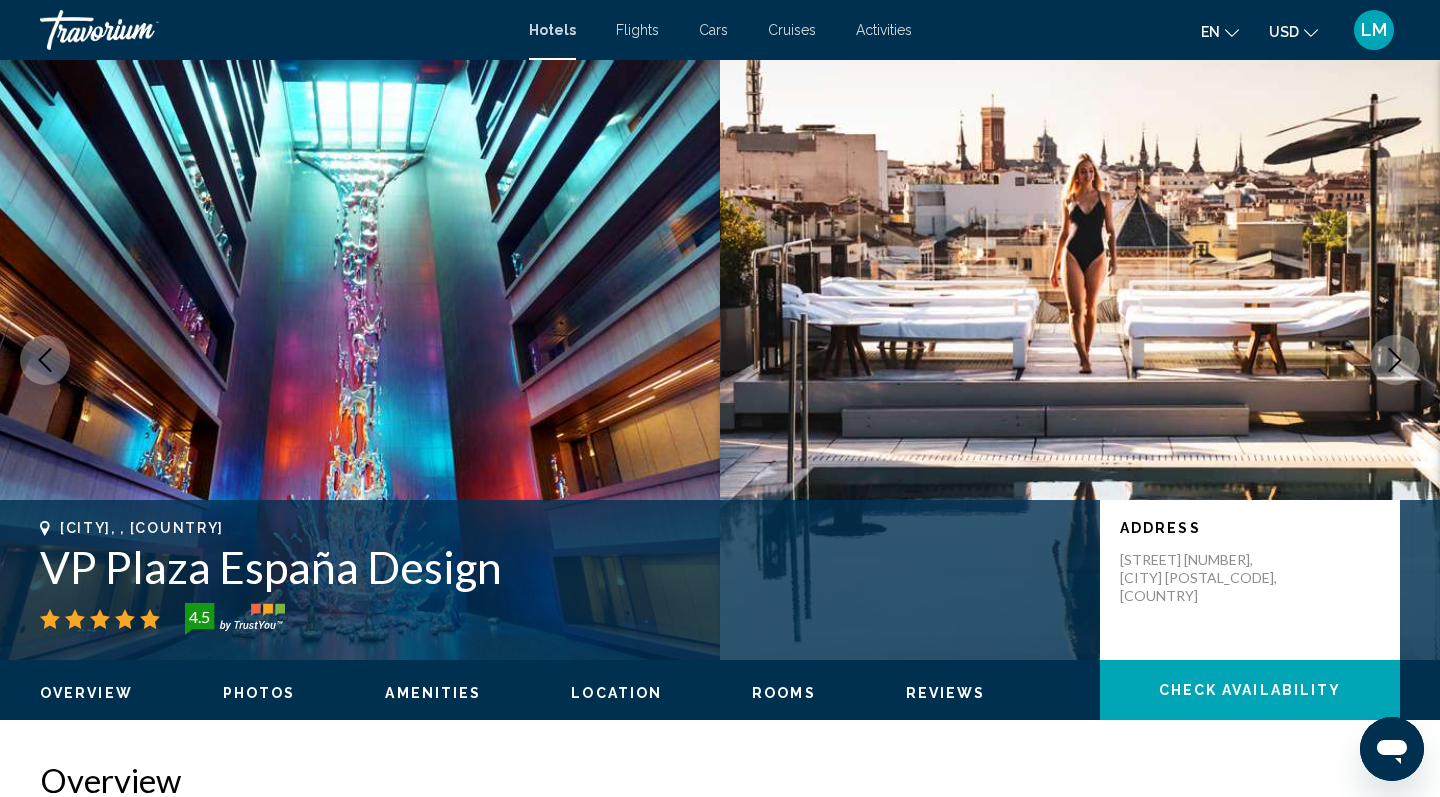 click 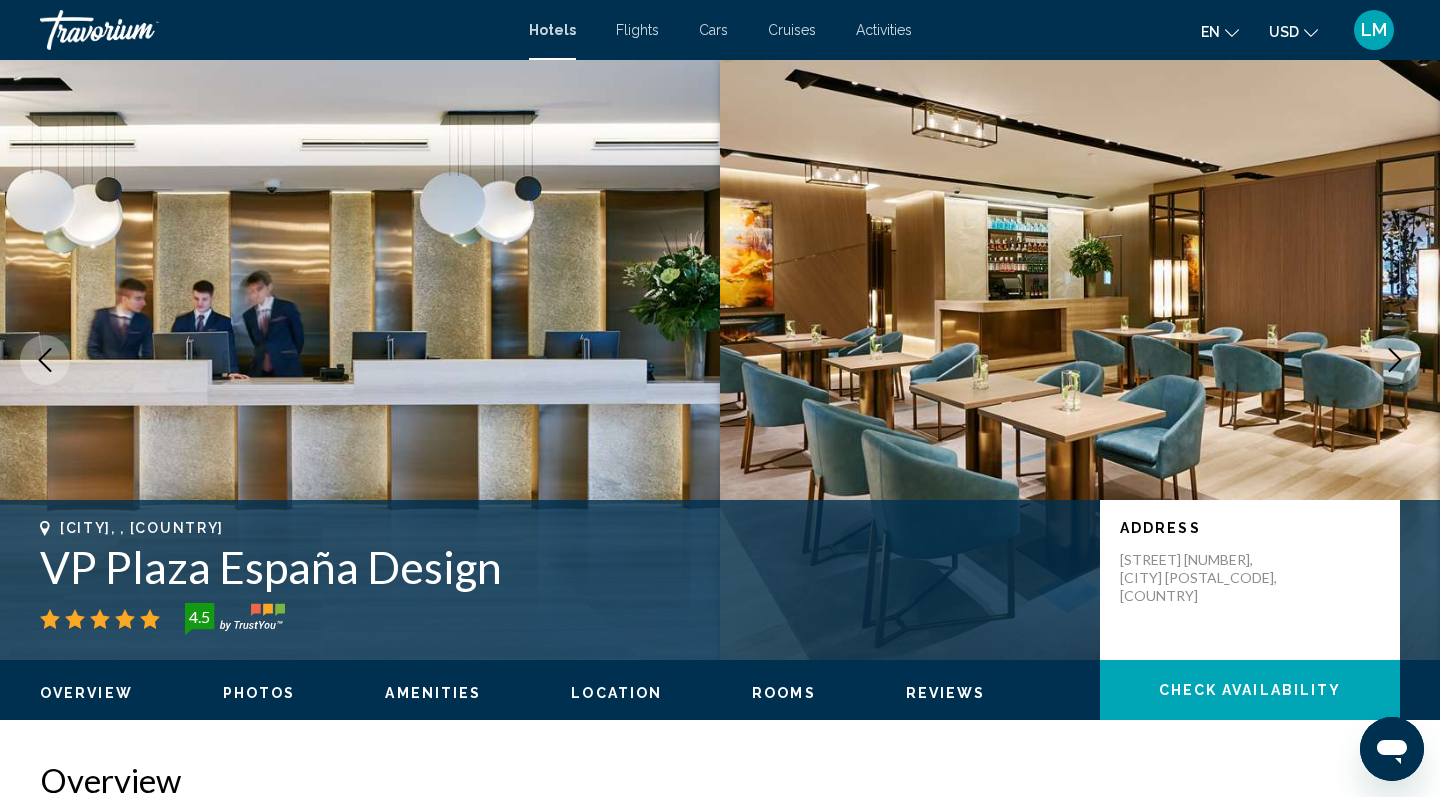 click 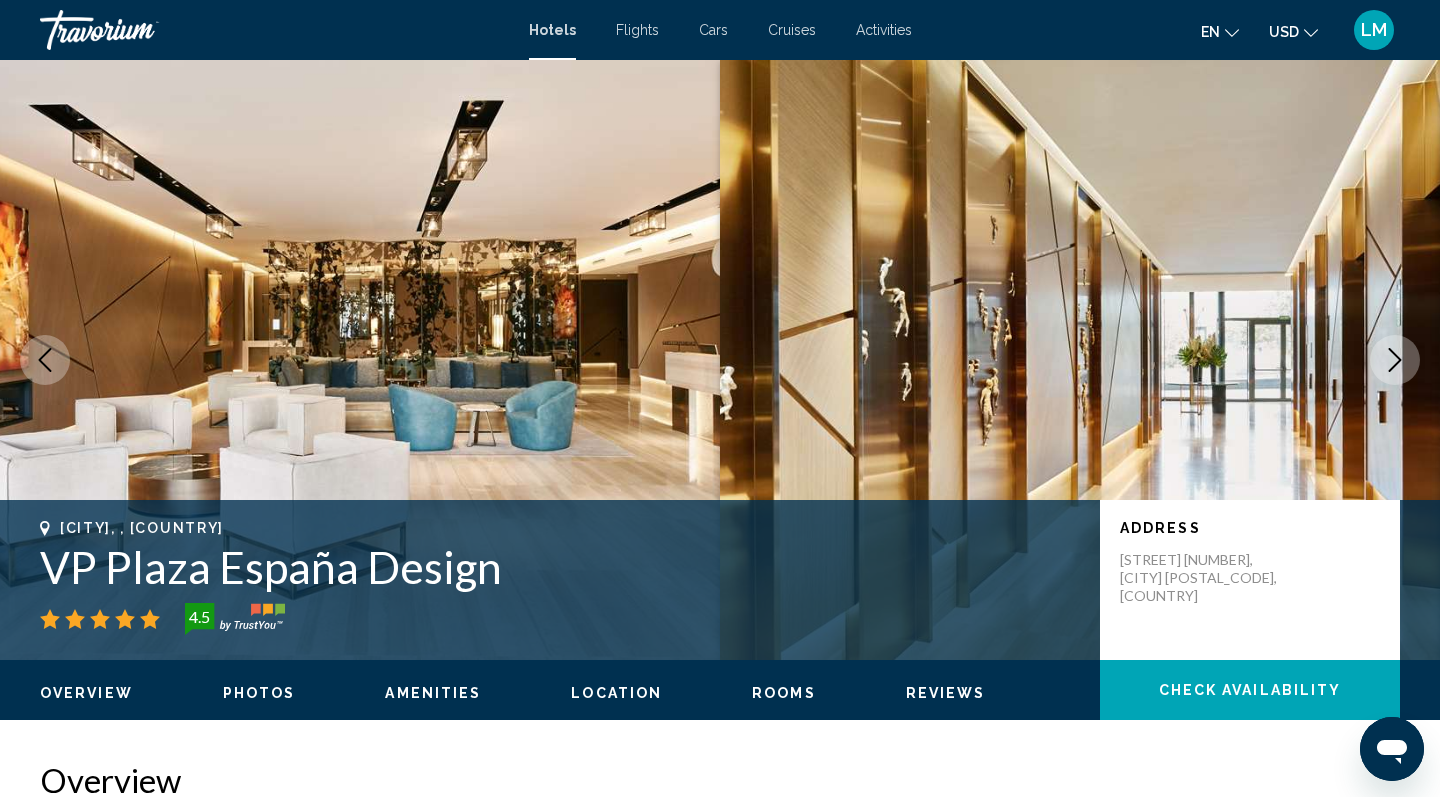 click 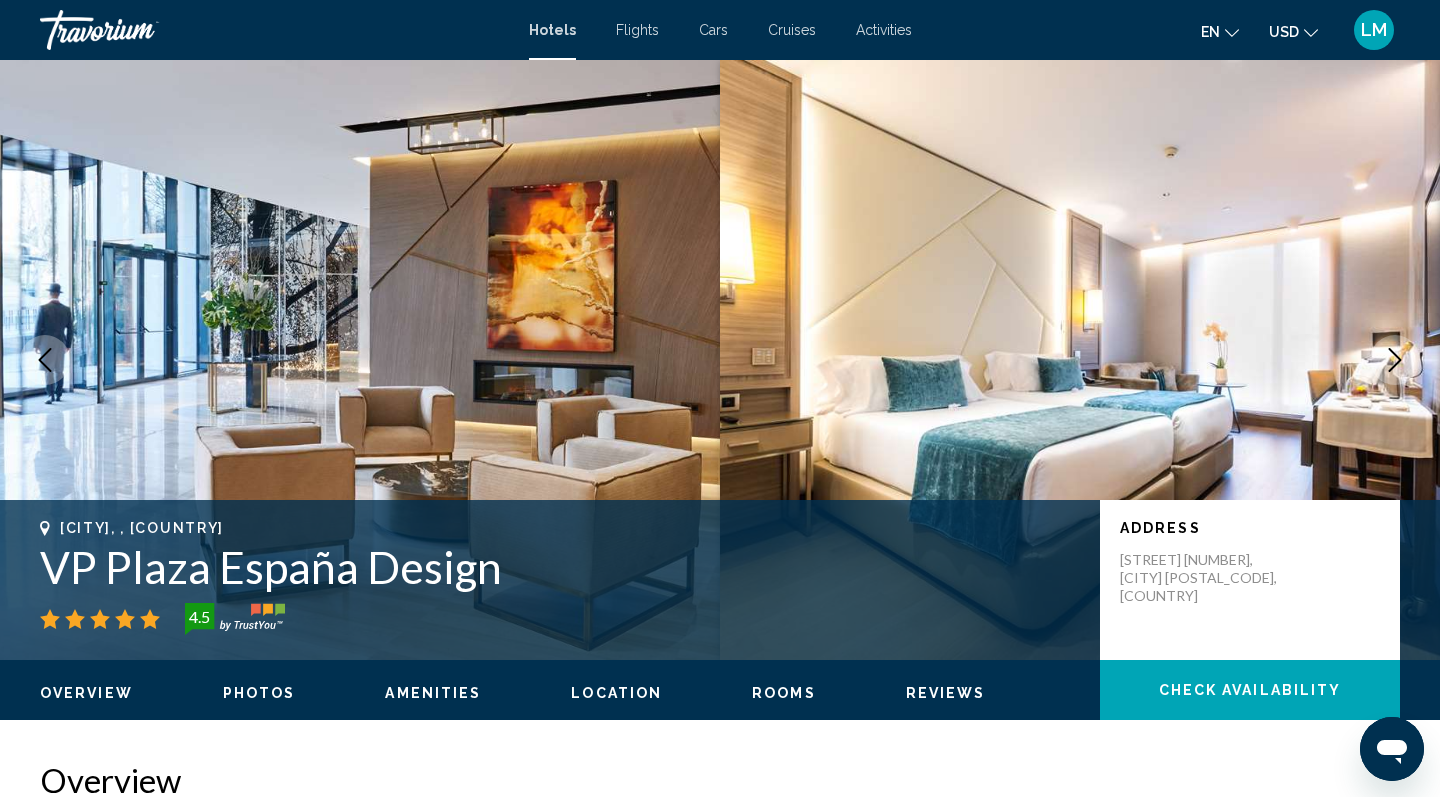 click 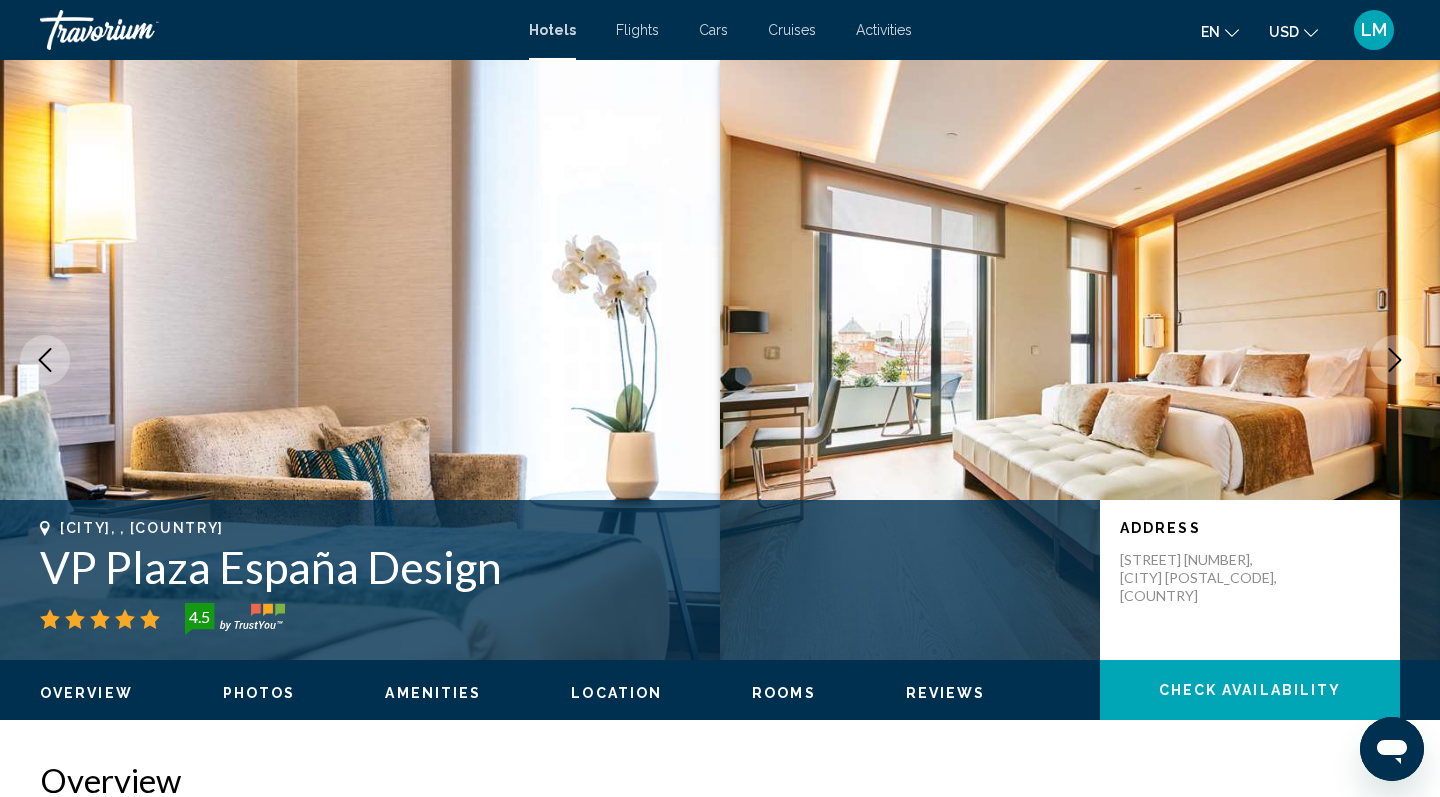 click 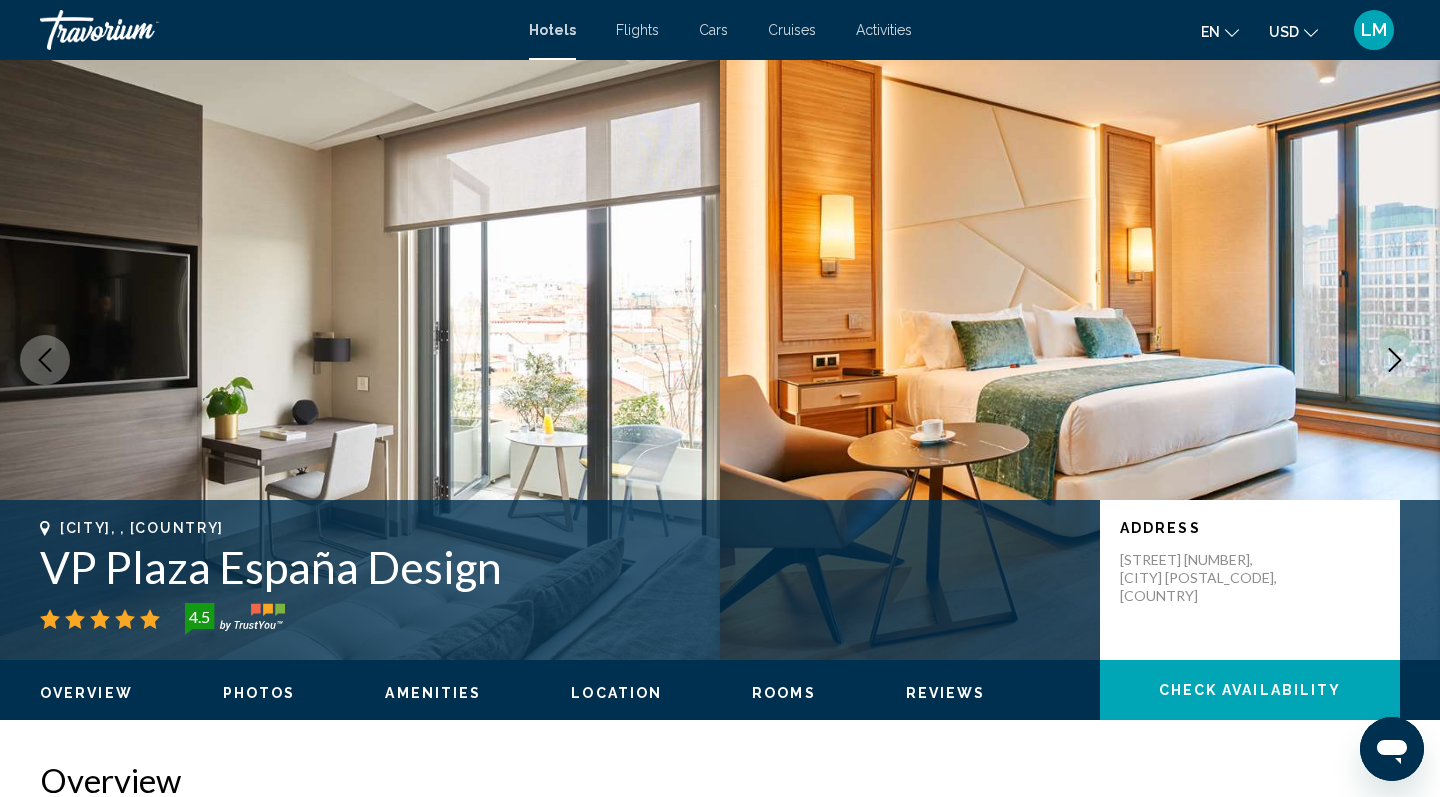 click 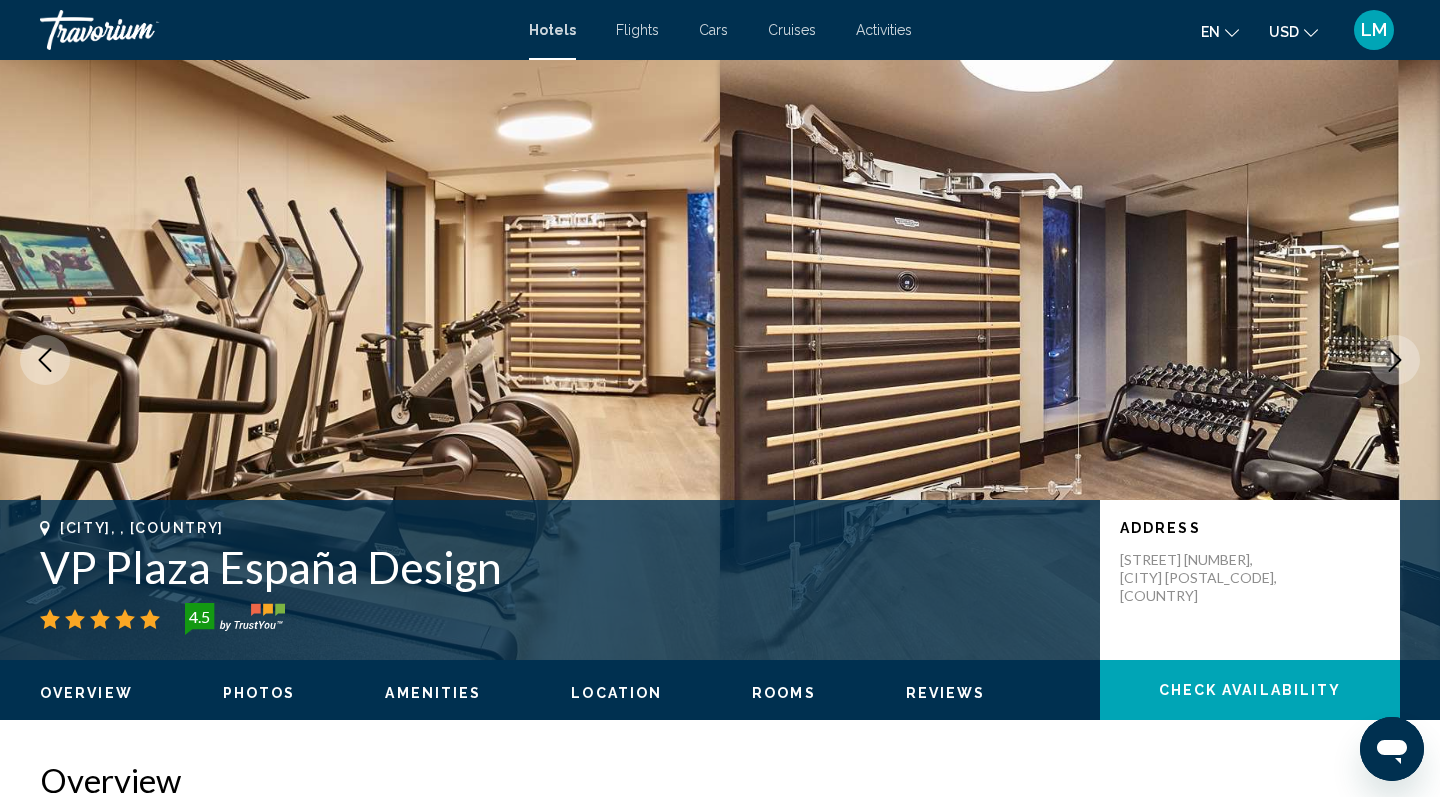 click 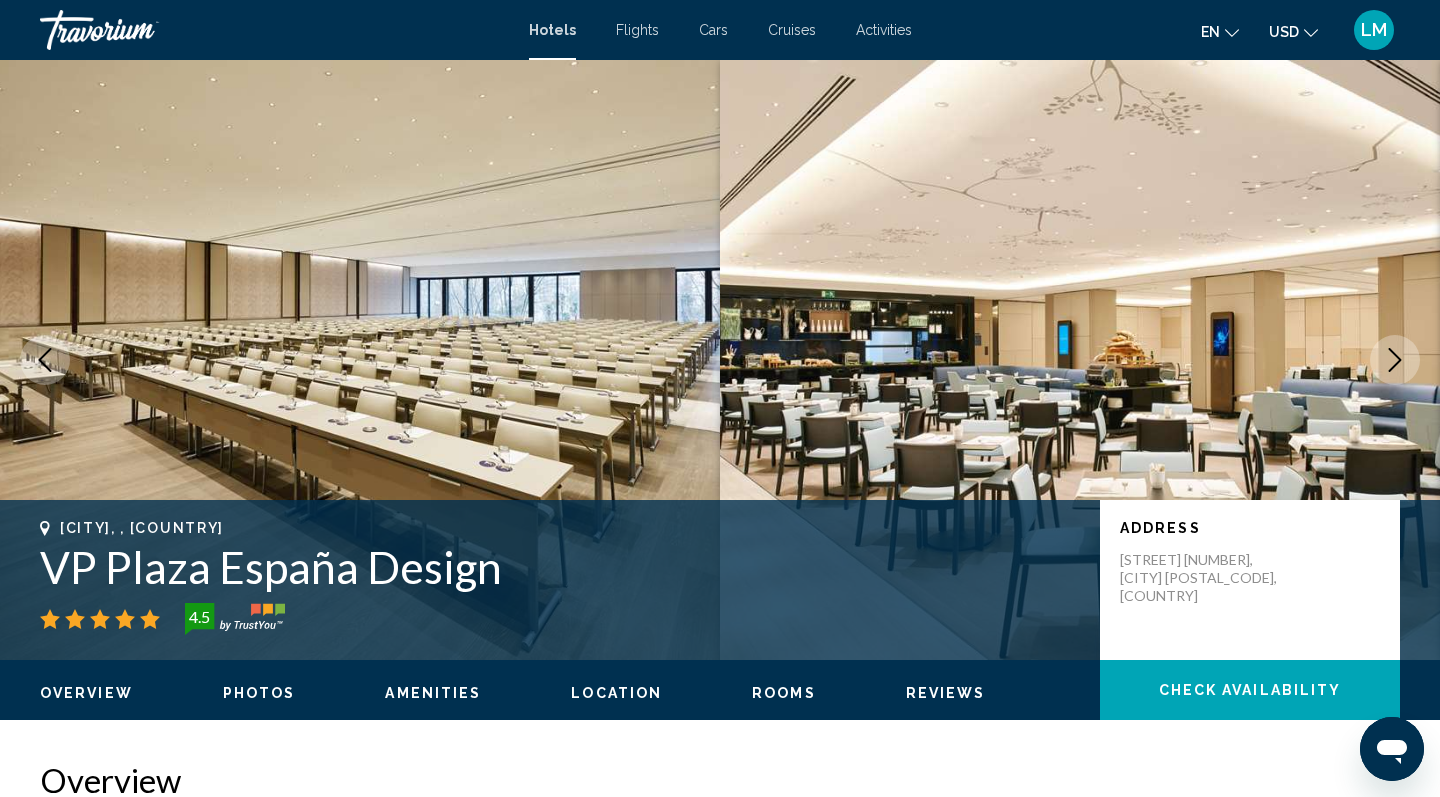 click 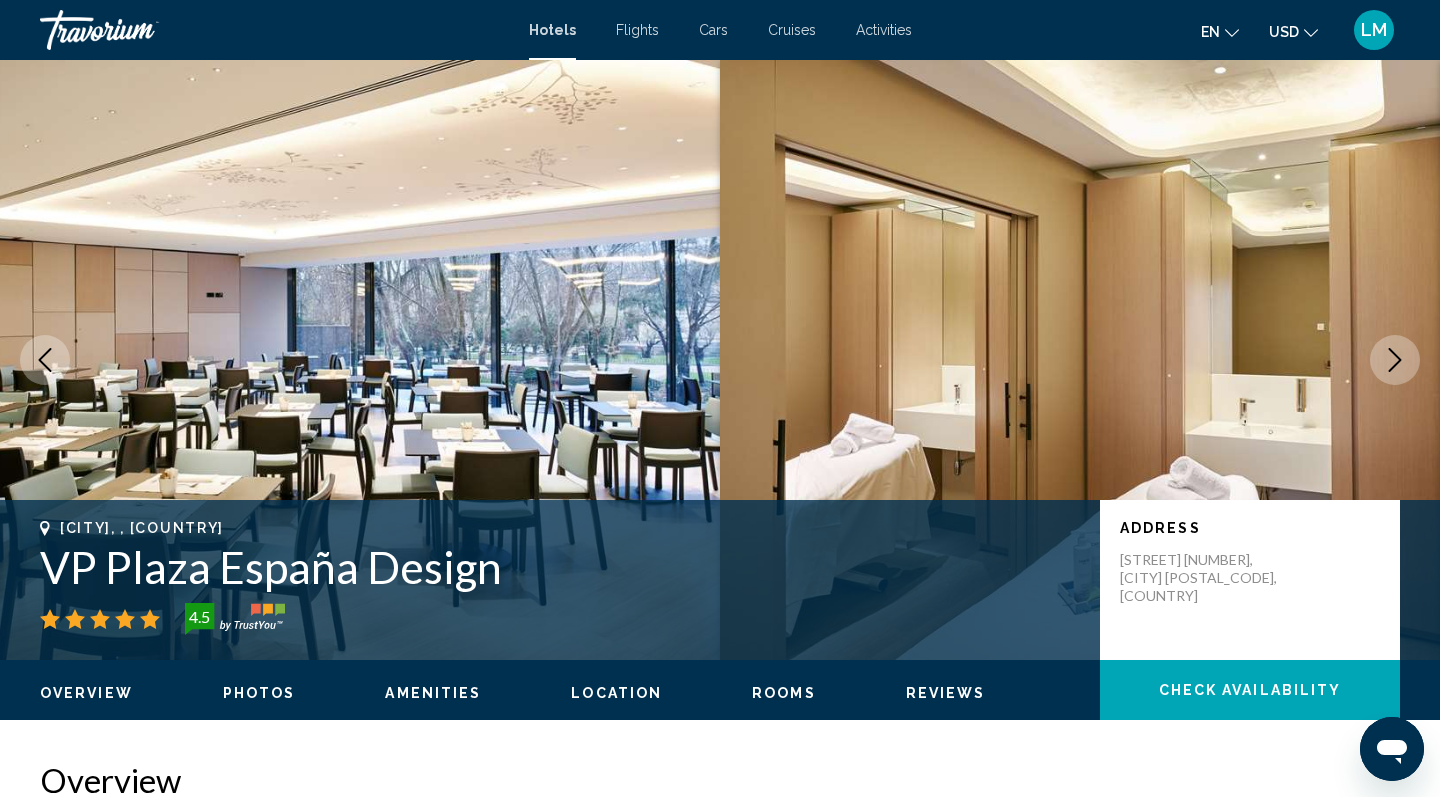 click 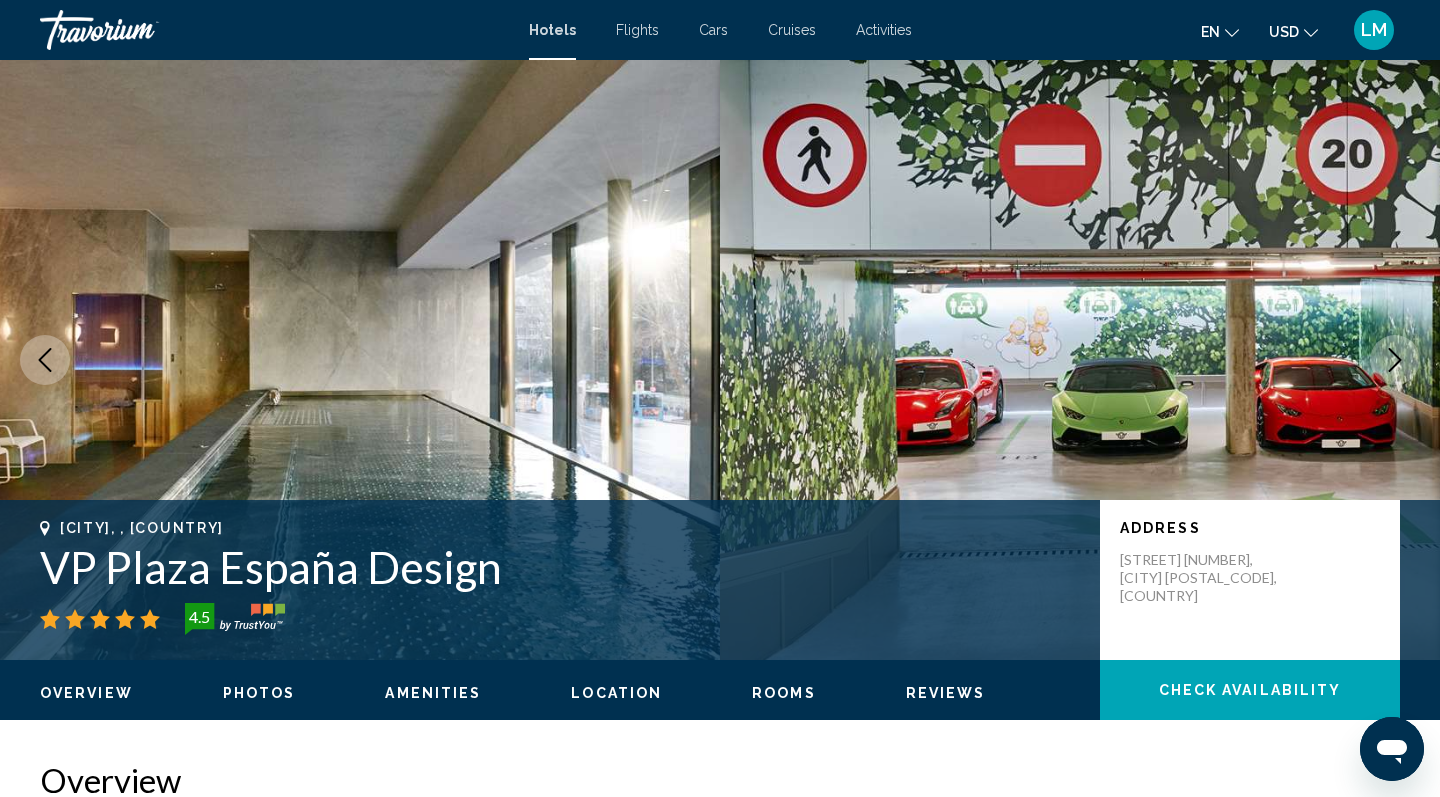 click 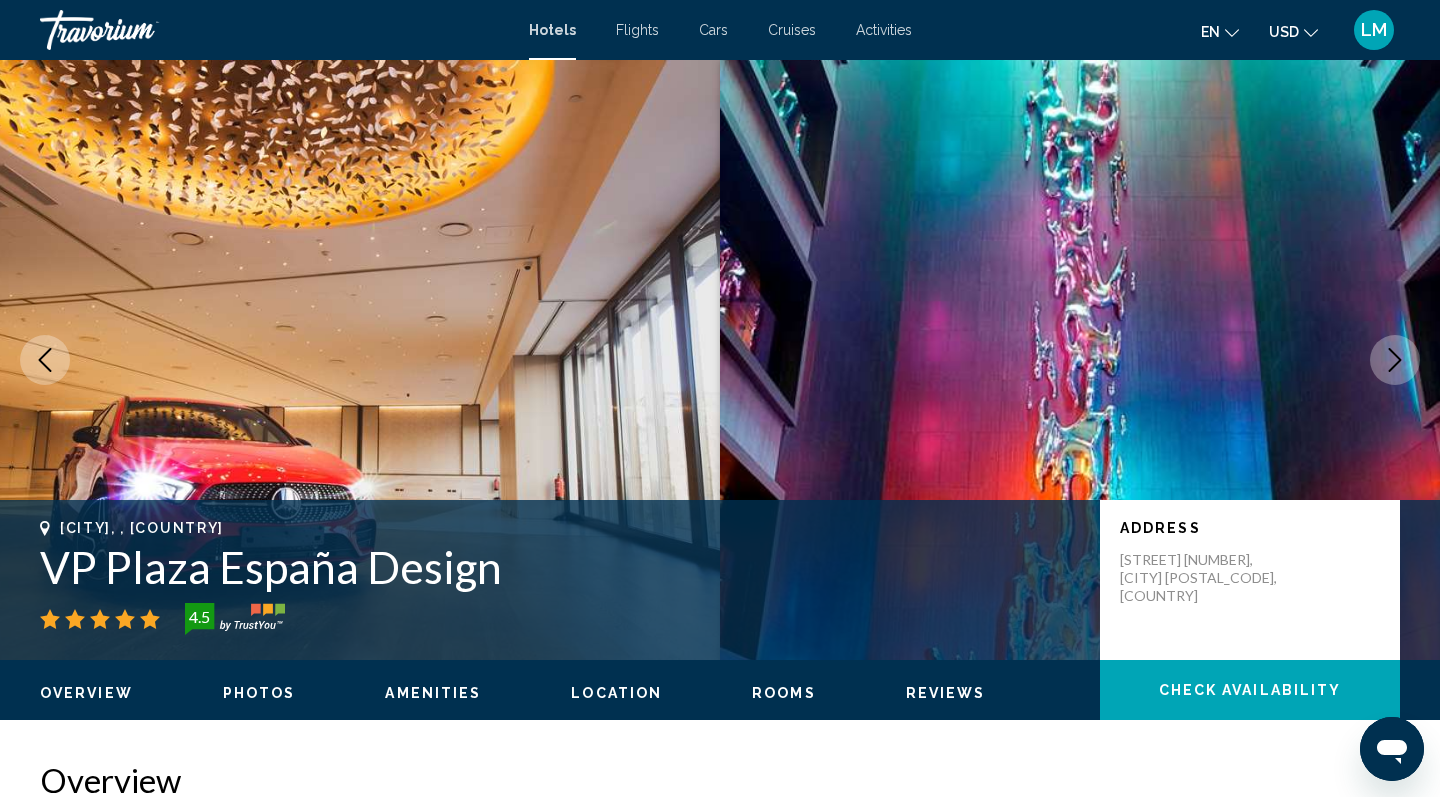 click 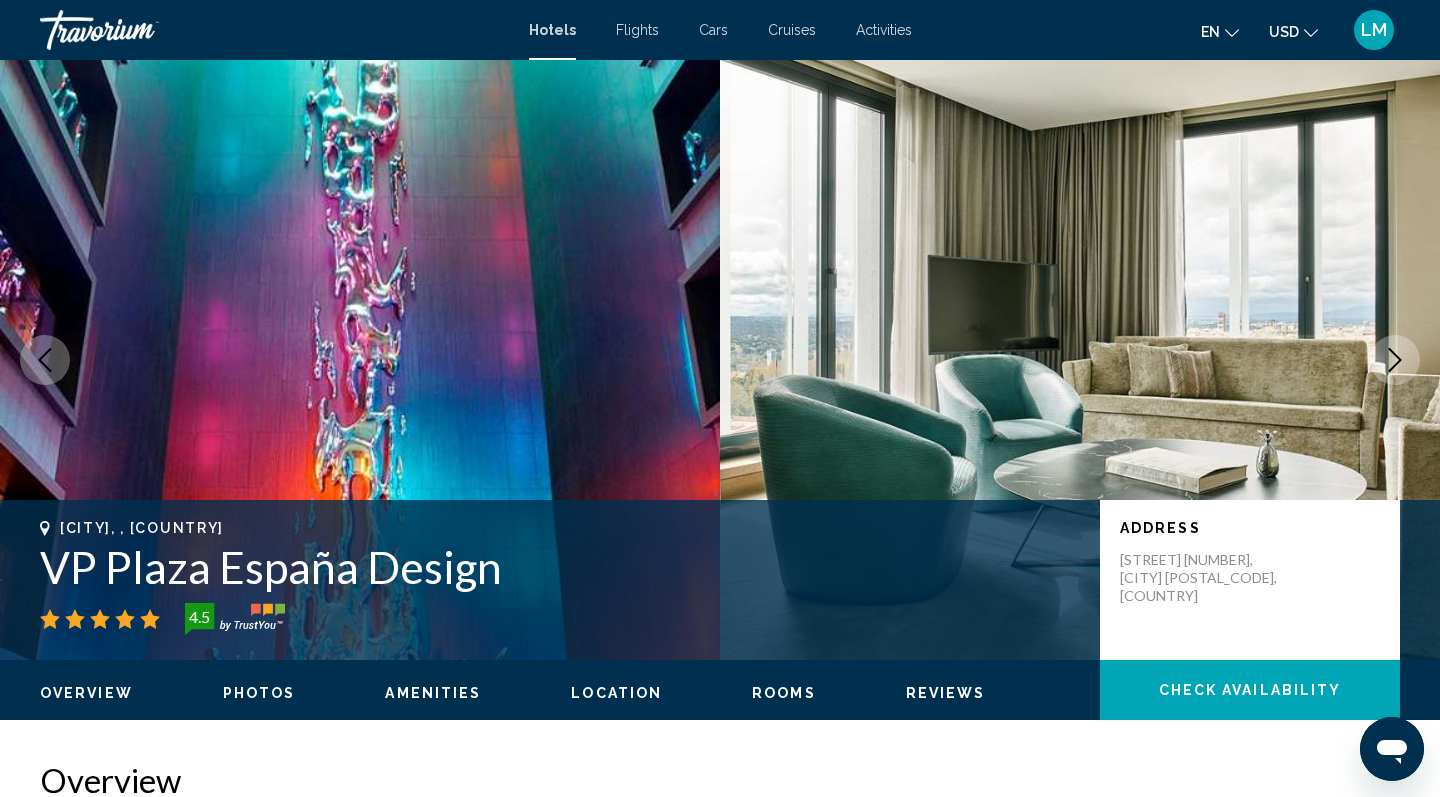 click 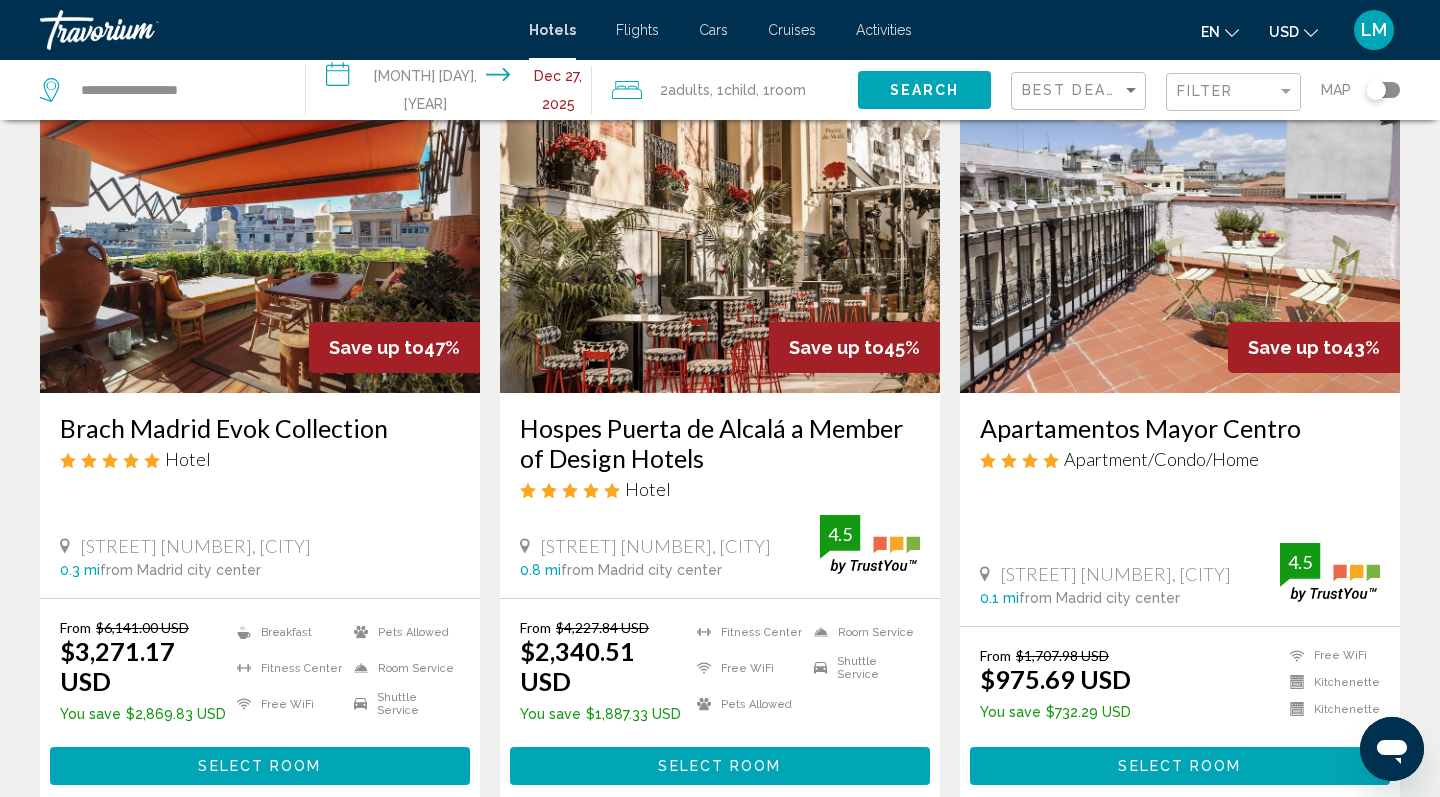 scroll, scrollTop: 113, scrollLeft: 0, axis: vertical 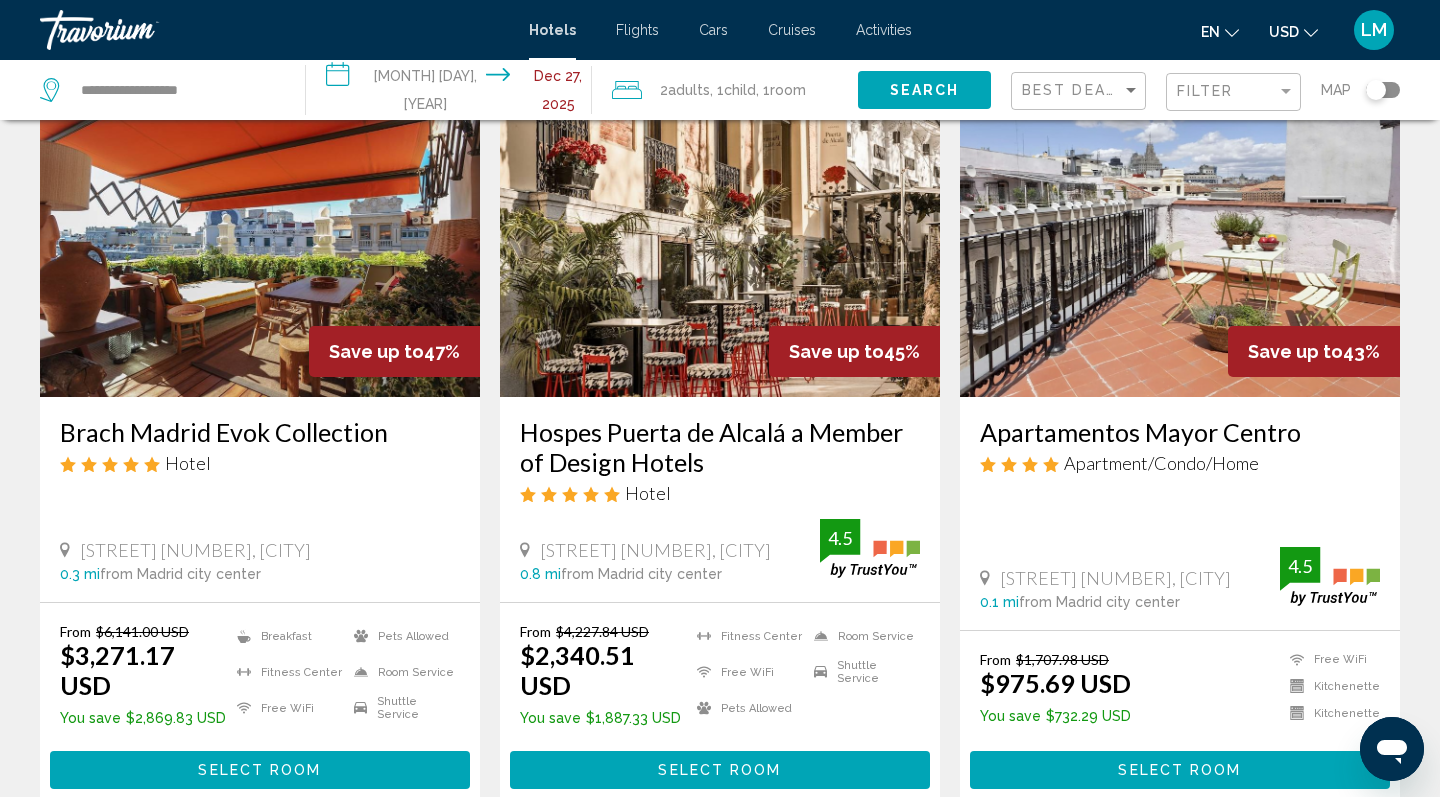 click at bounding box center [1180, 237] 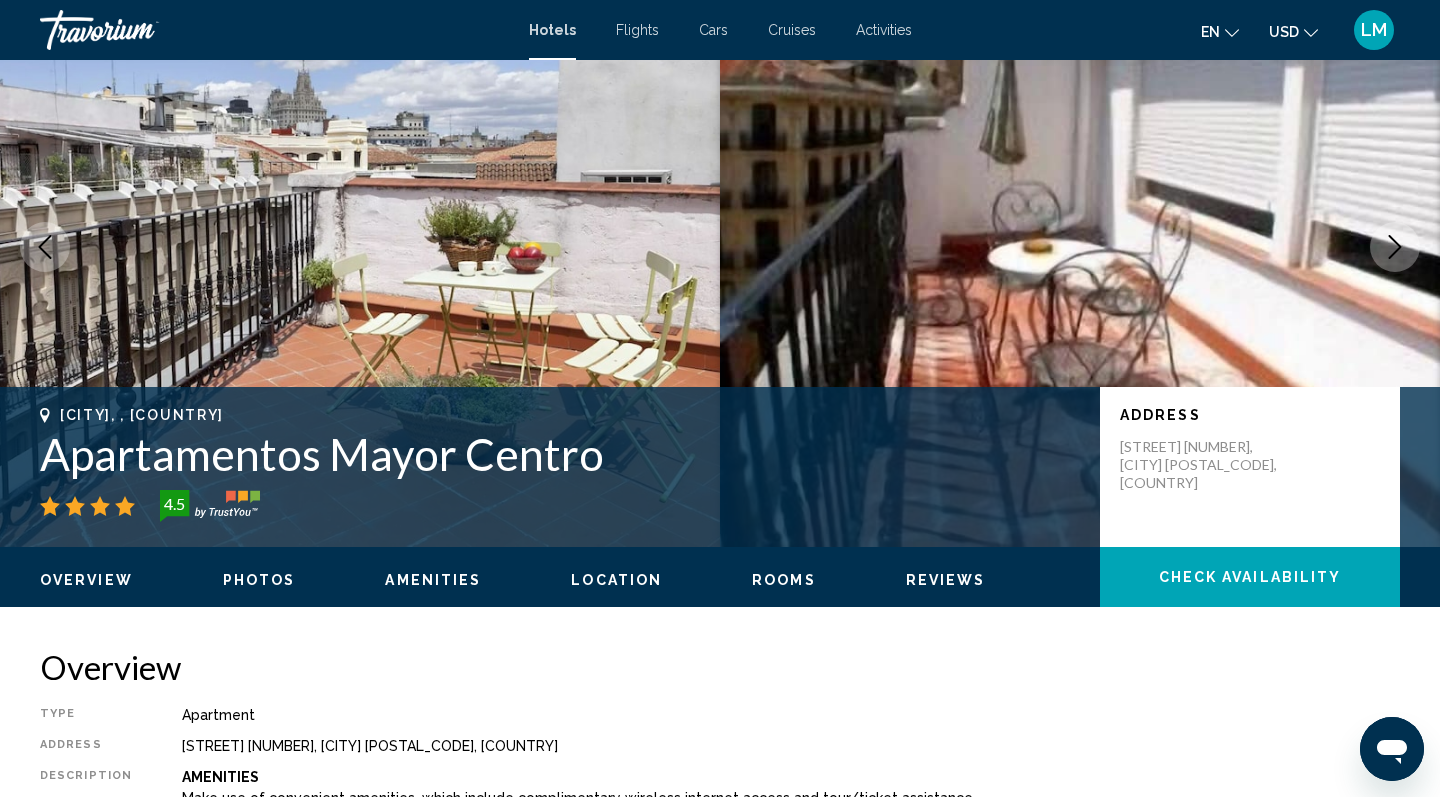 scroll, scrollTop: 0, scrollLeft: 0, axis: both 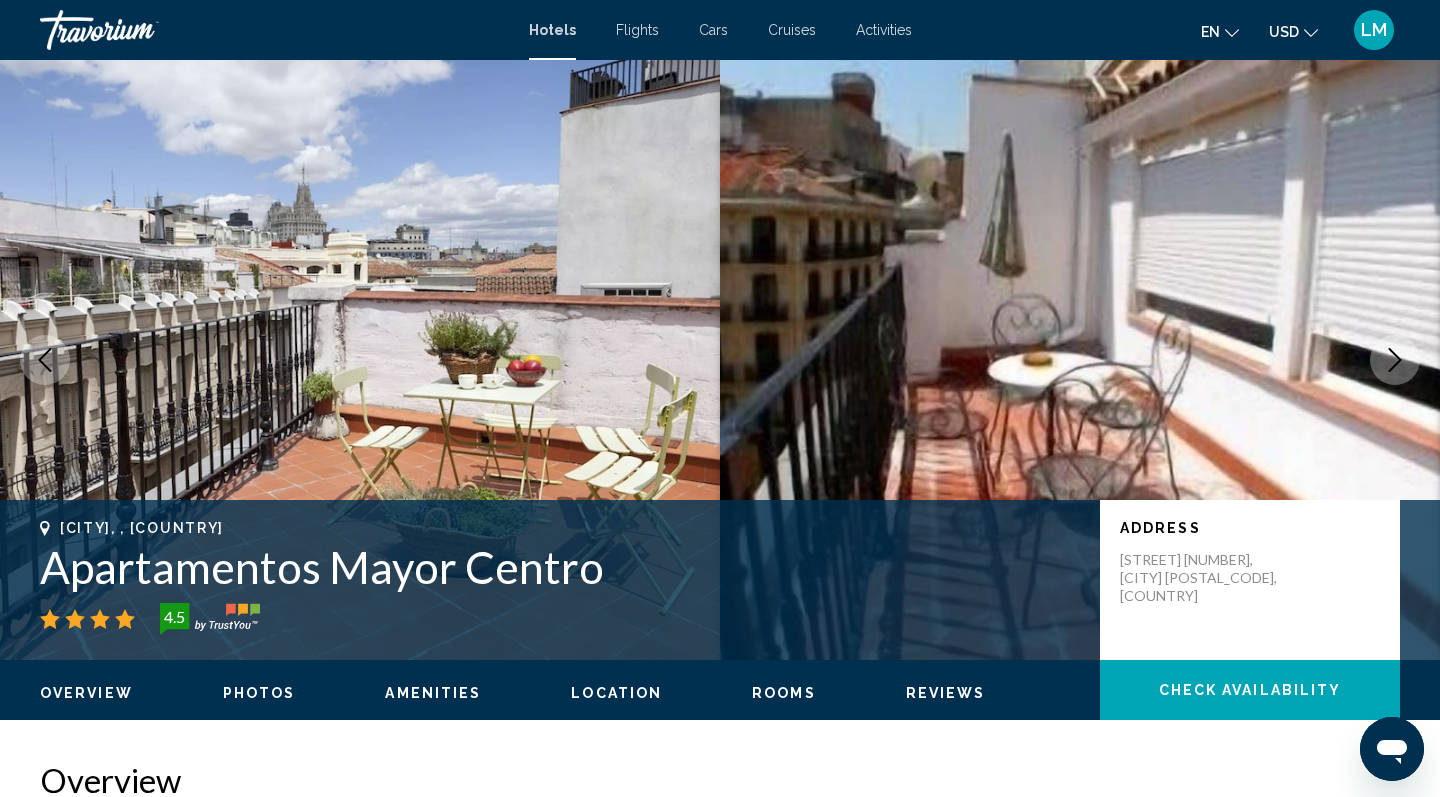 click 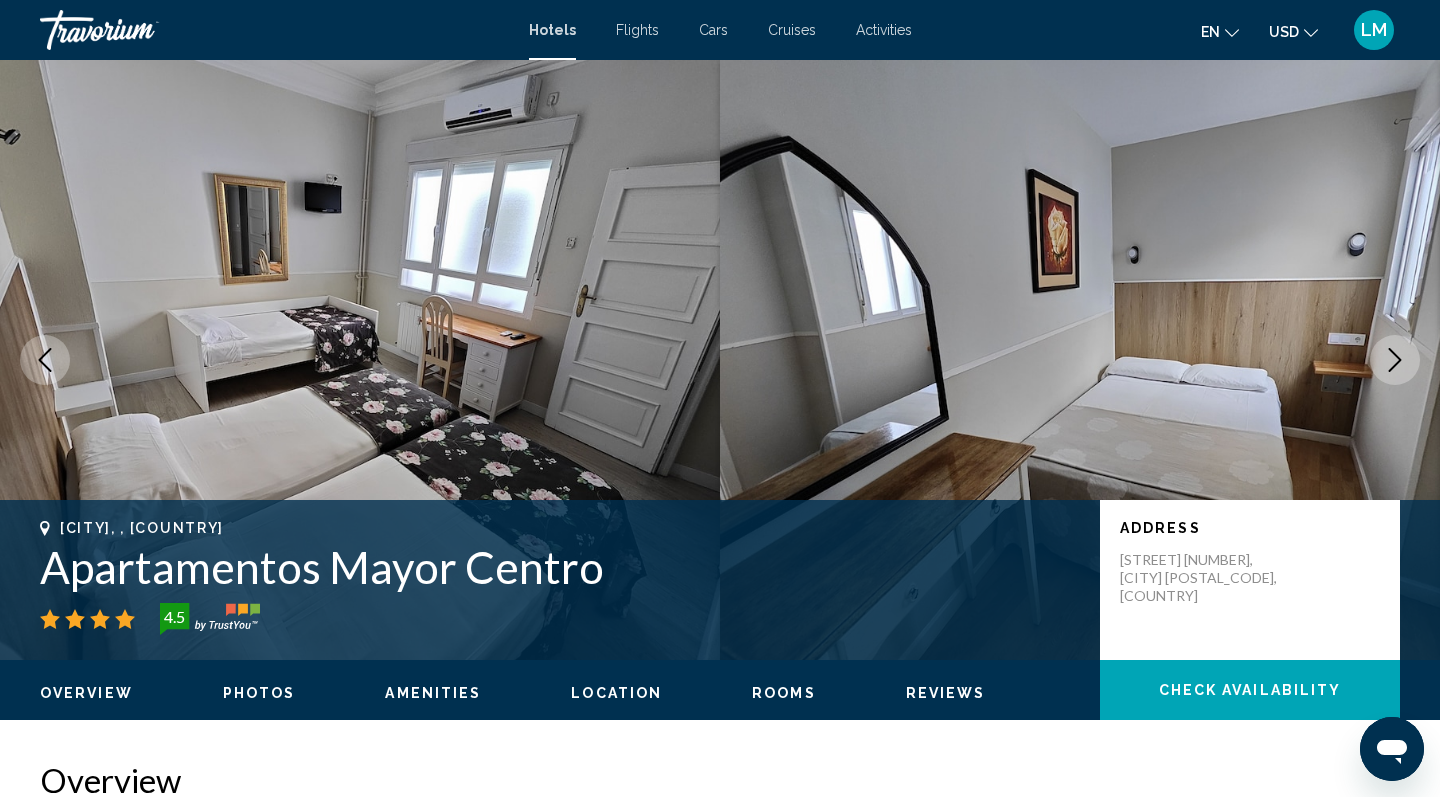 click 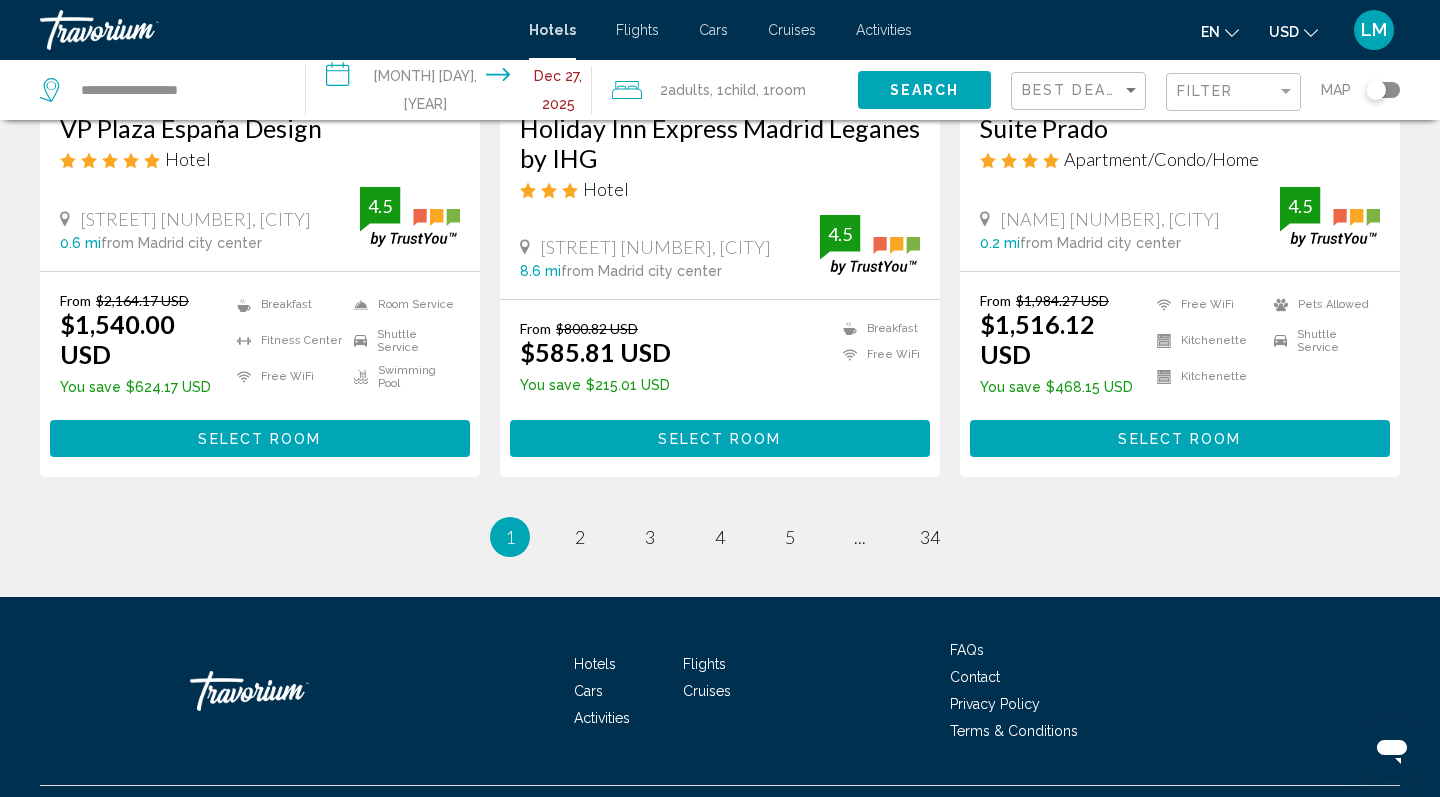 scroll, scrollTop: 2694, scrollLeft: 0, axis: vertical 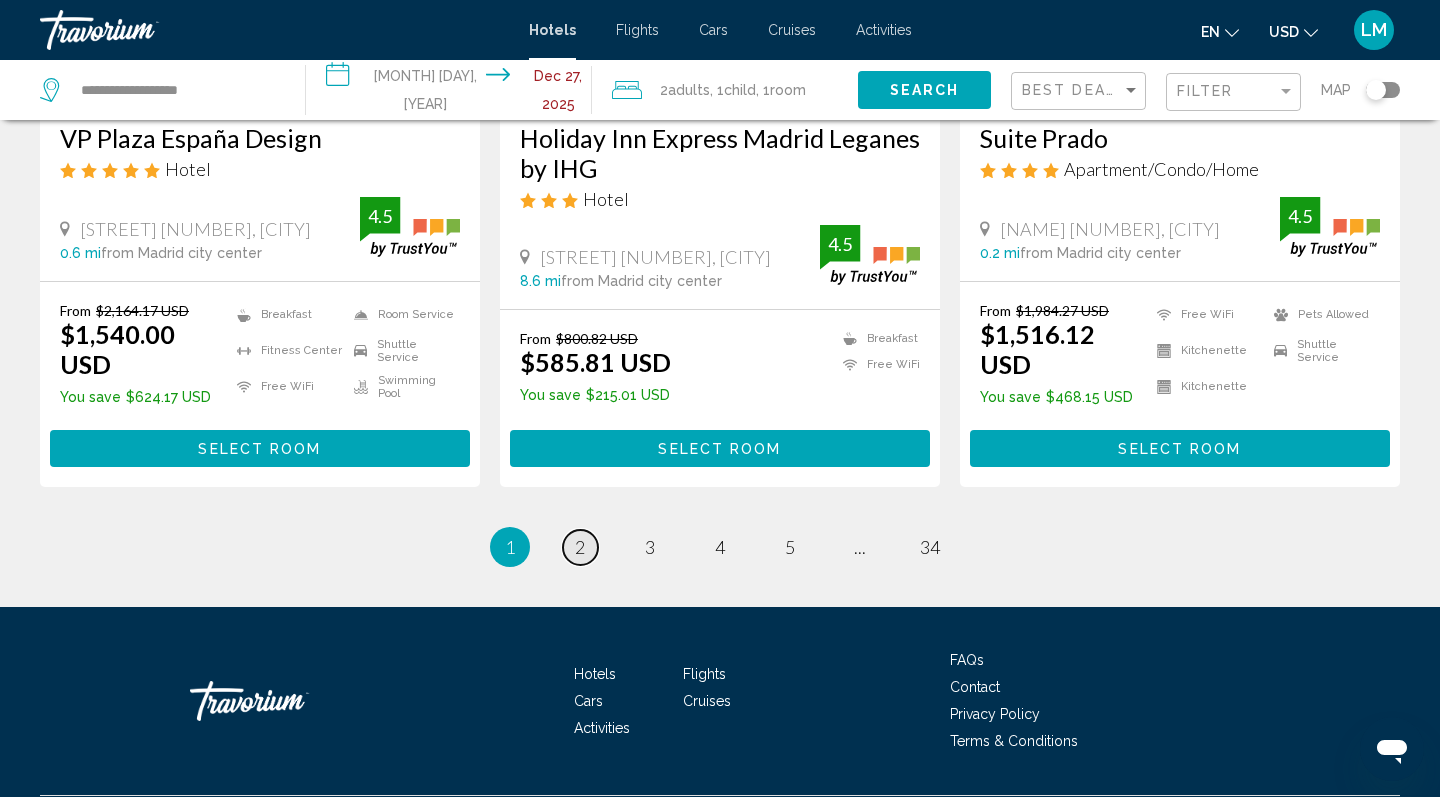 click on "2" at bounding box center (580, 547) 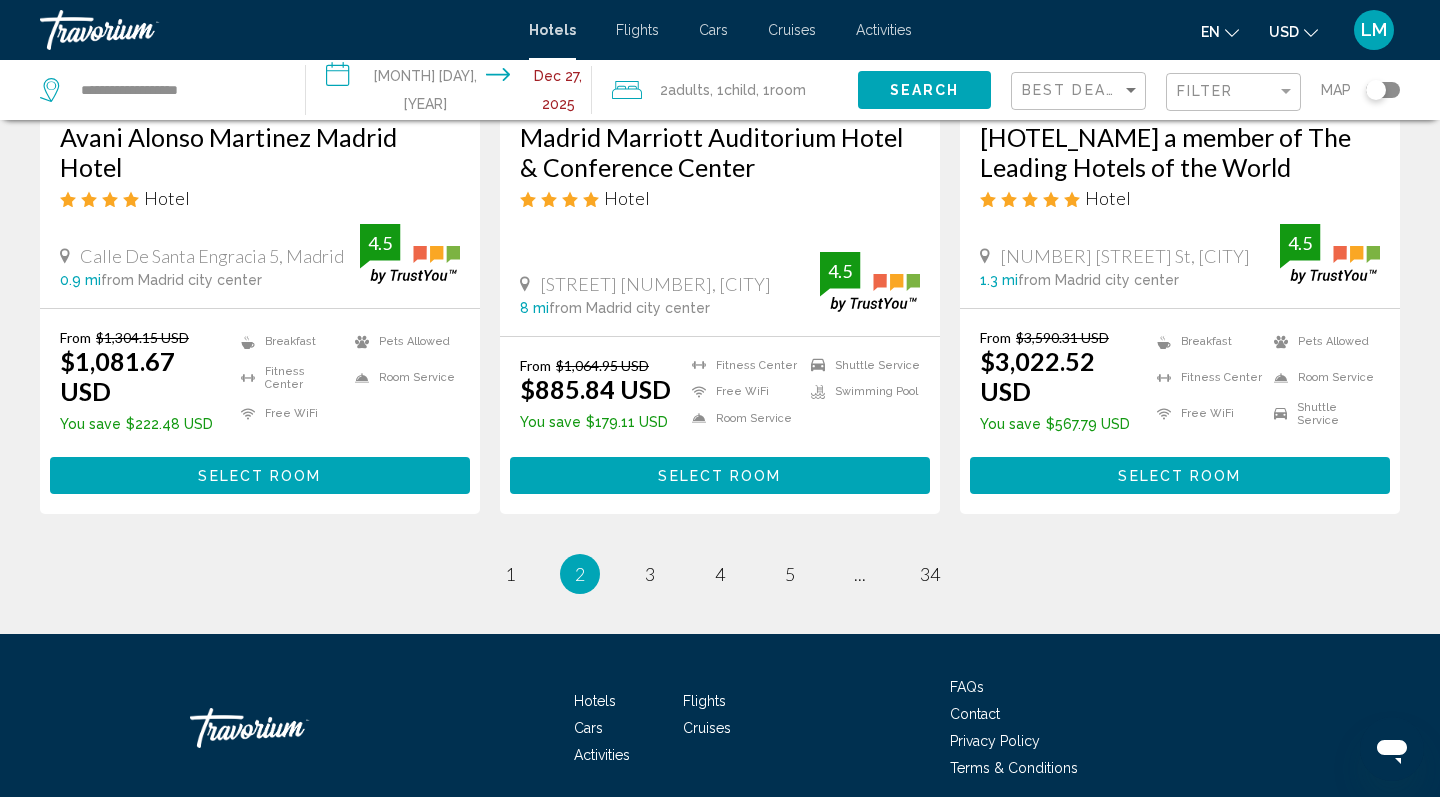 scroll, scrollTop: 2634, scrollLeft: 0, axis: vertical 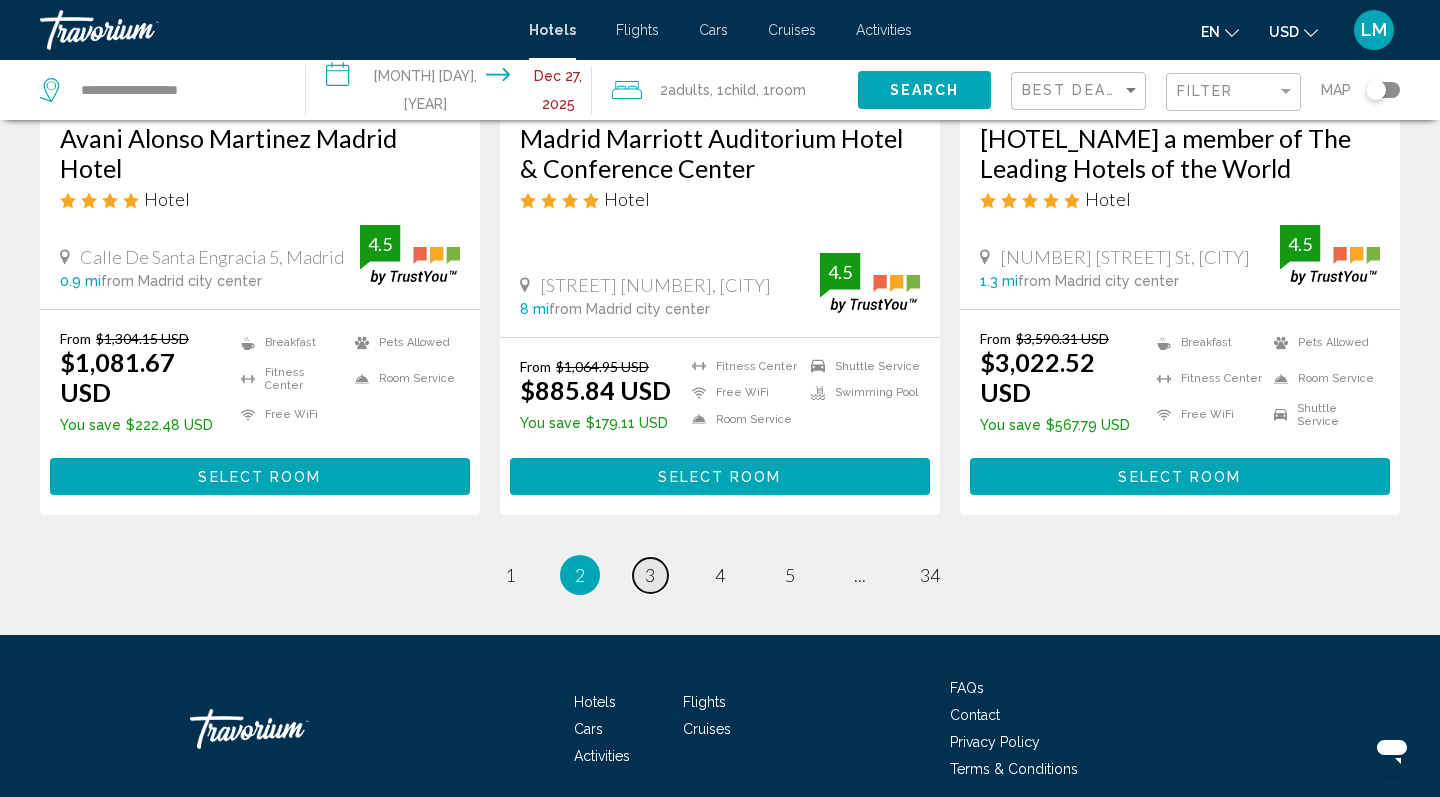 click on "page  3" at bounding box center [650, 575] 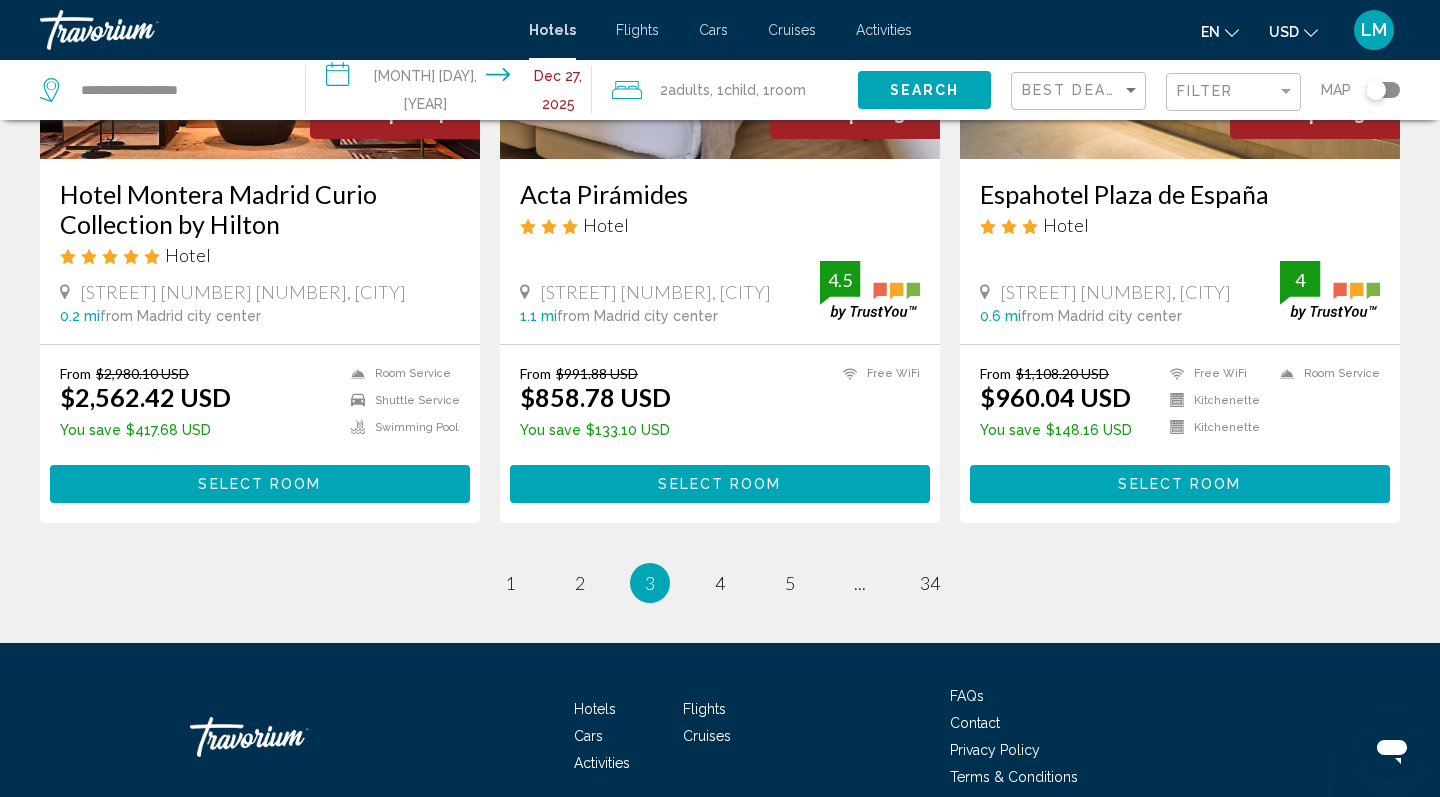 scroll, scrollTop: 2596, scrollLeft: 0, axis: vertical 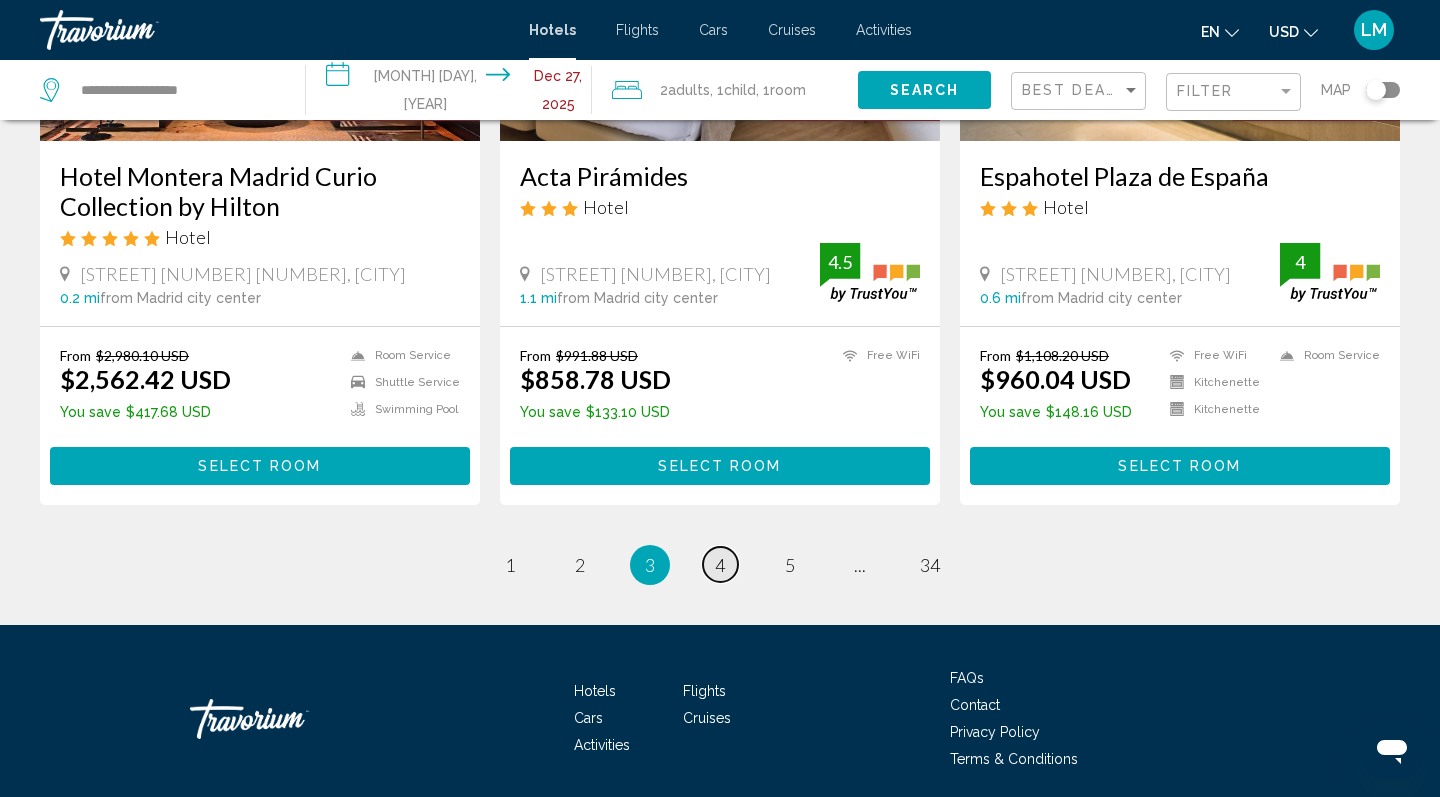 click on "4" at bounding box center [720, 565] 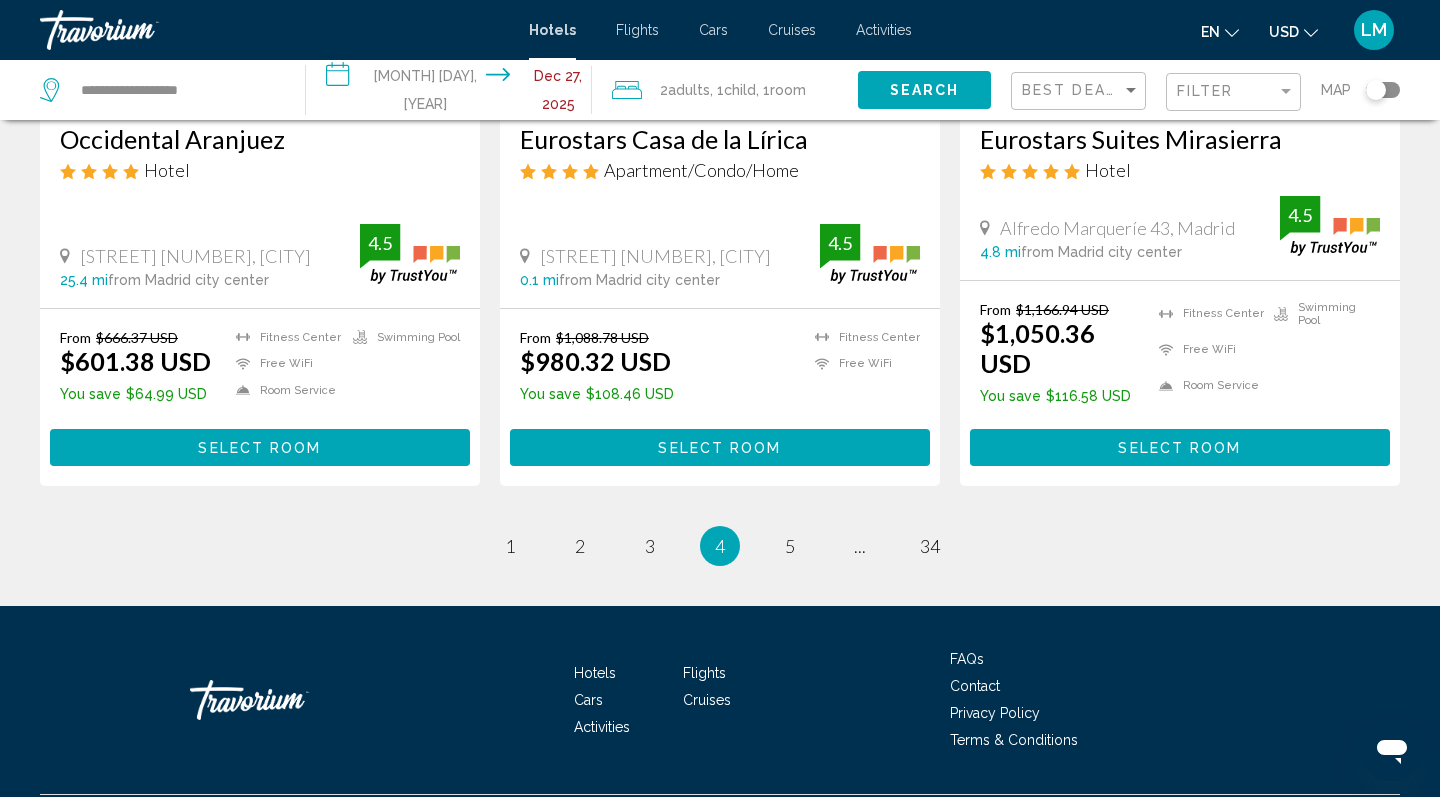 scroll, scrollTop: 2634, scrollLeft: 0, axis: vertical 